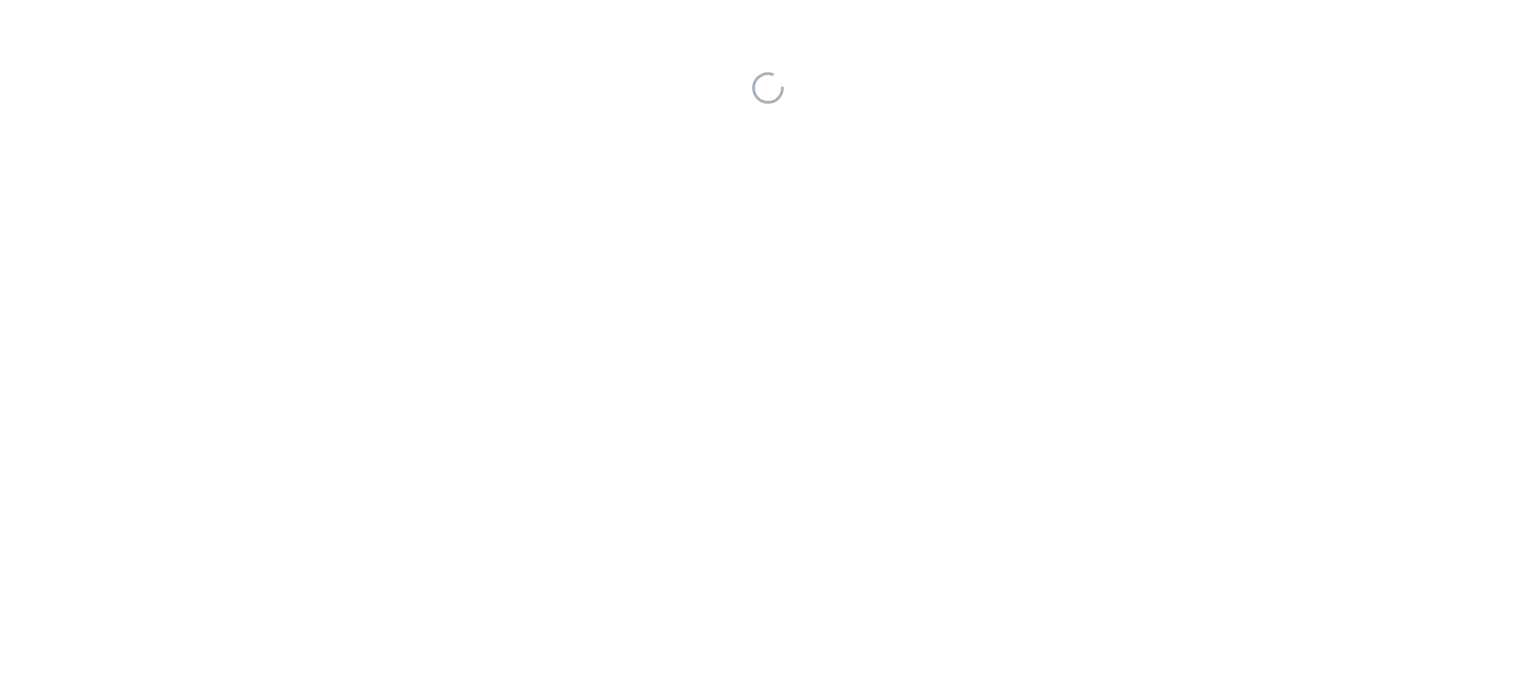 scroll, scrollTop: 0, scrollLeft: 0, axis: both 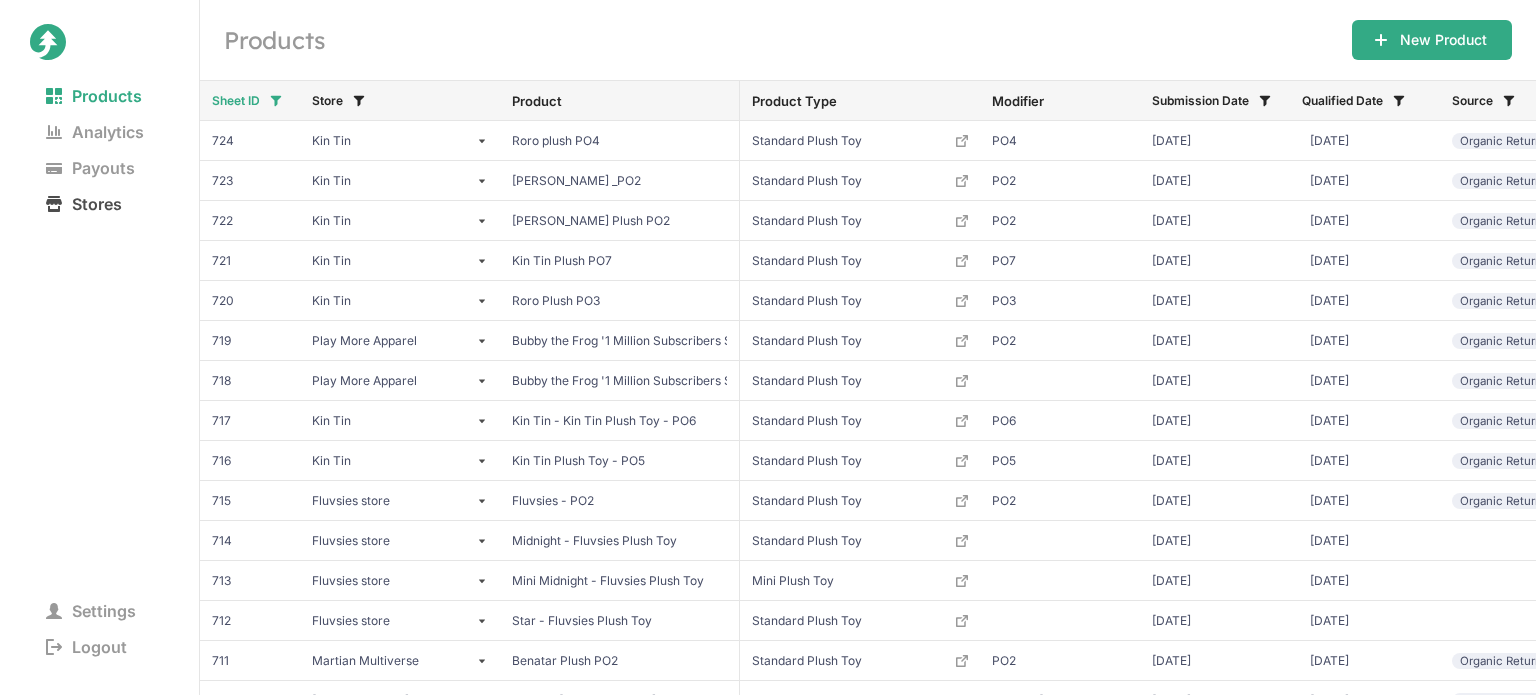 click on "Stores" at bounding box center [84, 204] 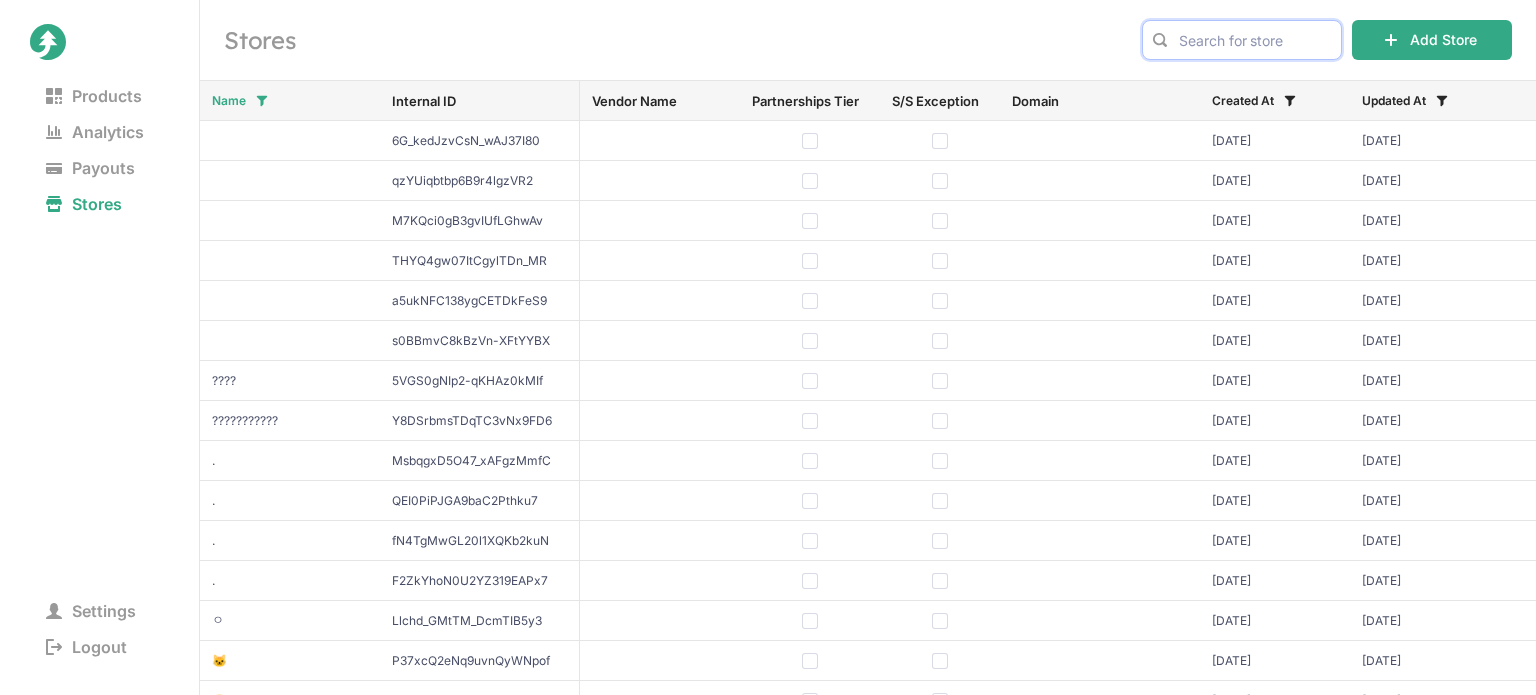 click at bounding box center [1242, 40] 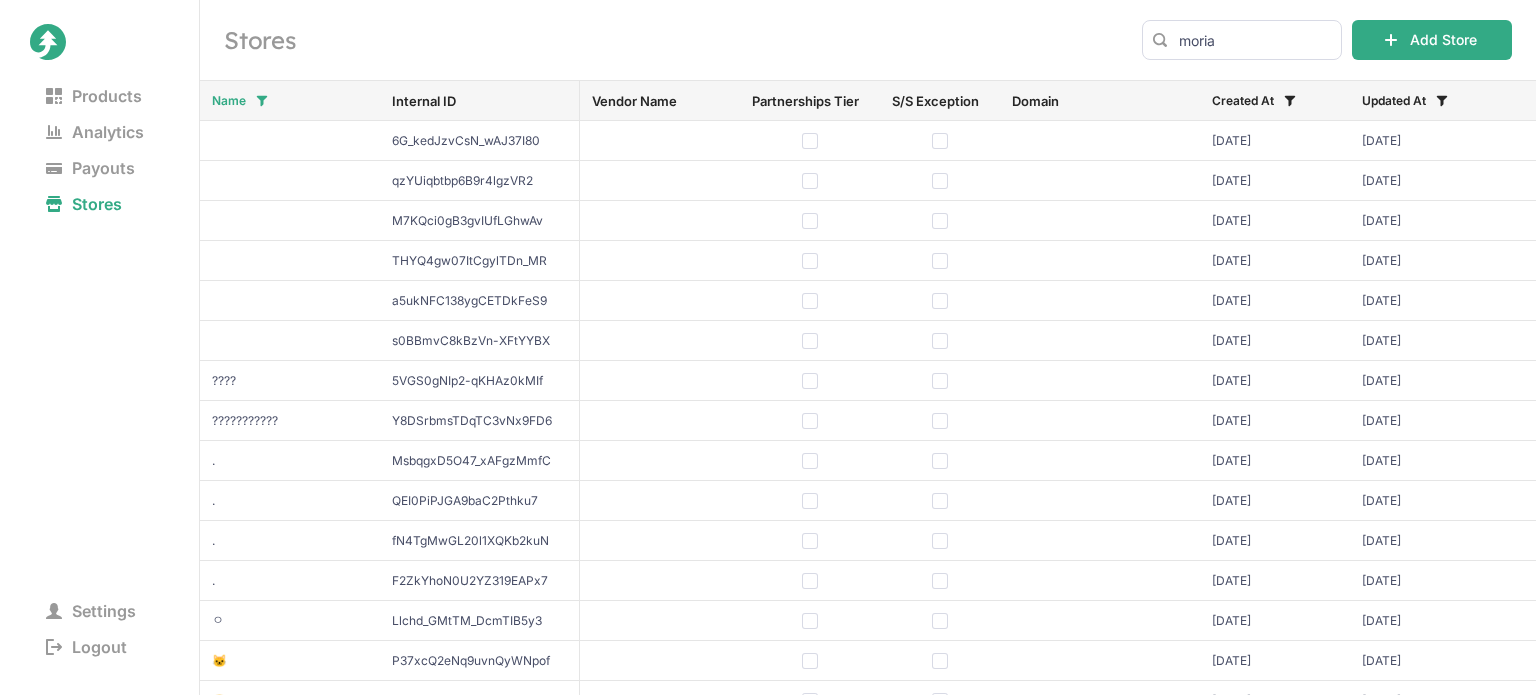 click on "Moriah Elizabeth" at bounding box center [1266, 82] 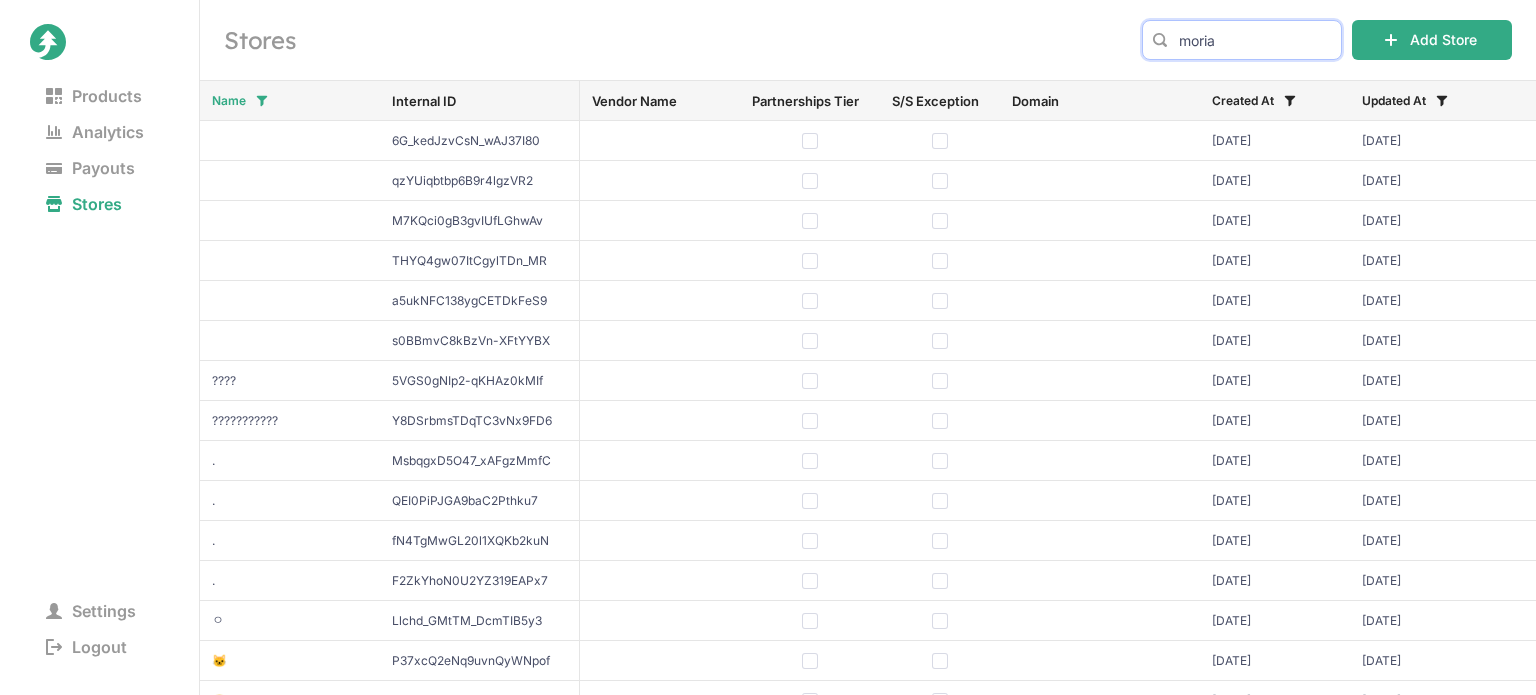 click on "moria" at bounding box center [1242, 40] 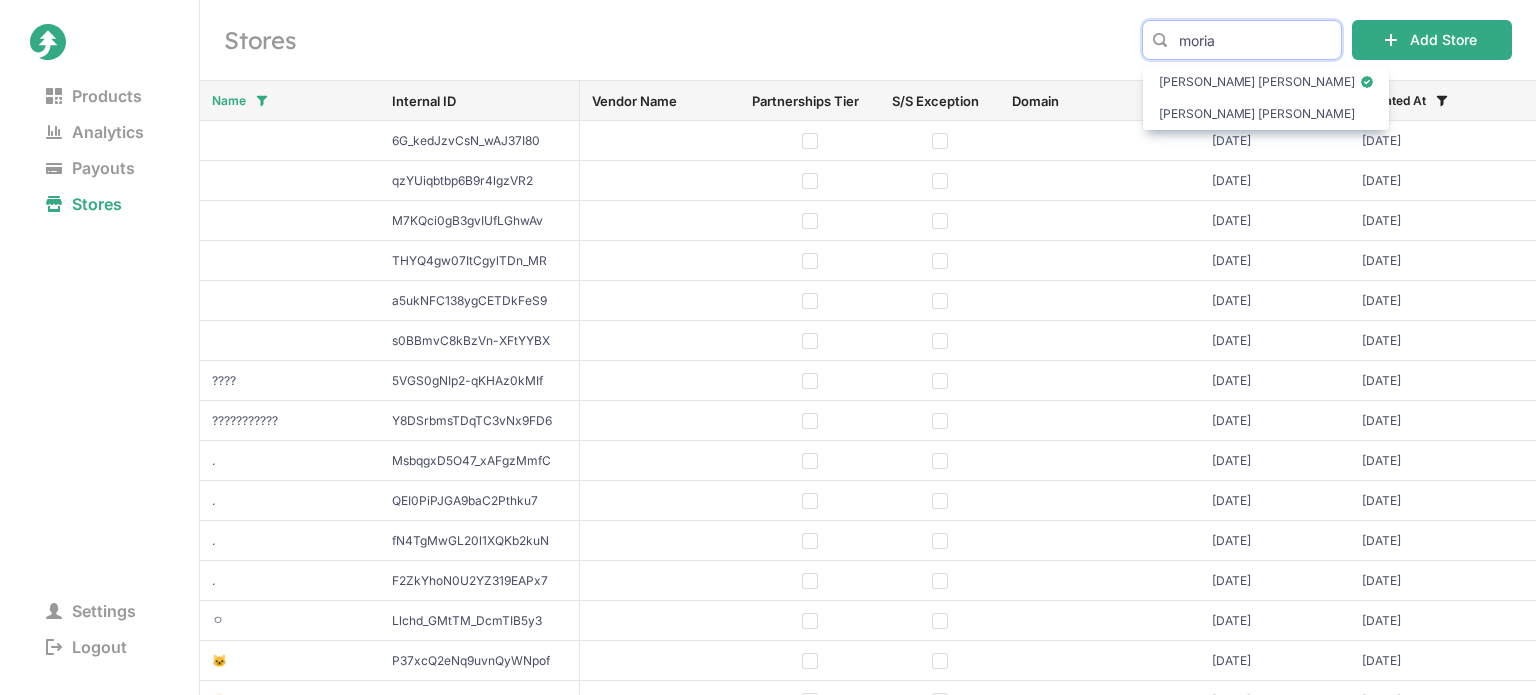 click on "moria" at bounding box center (1242, 40) 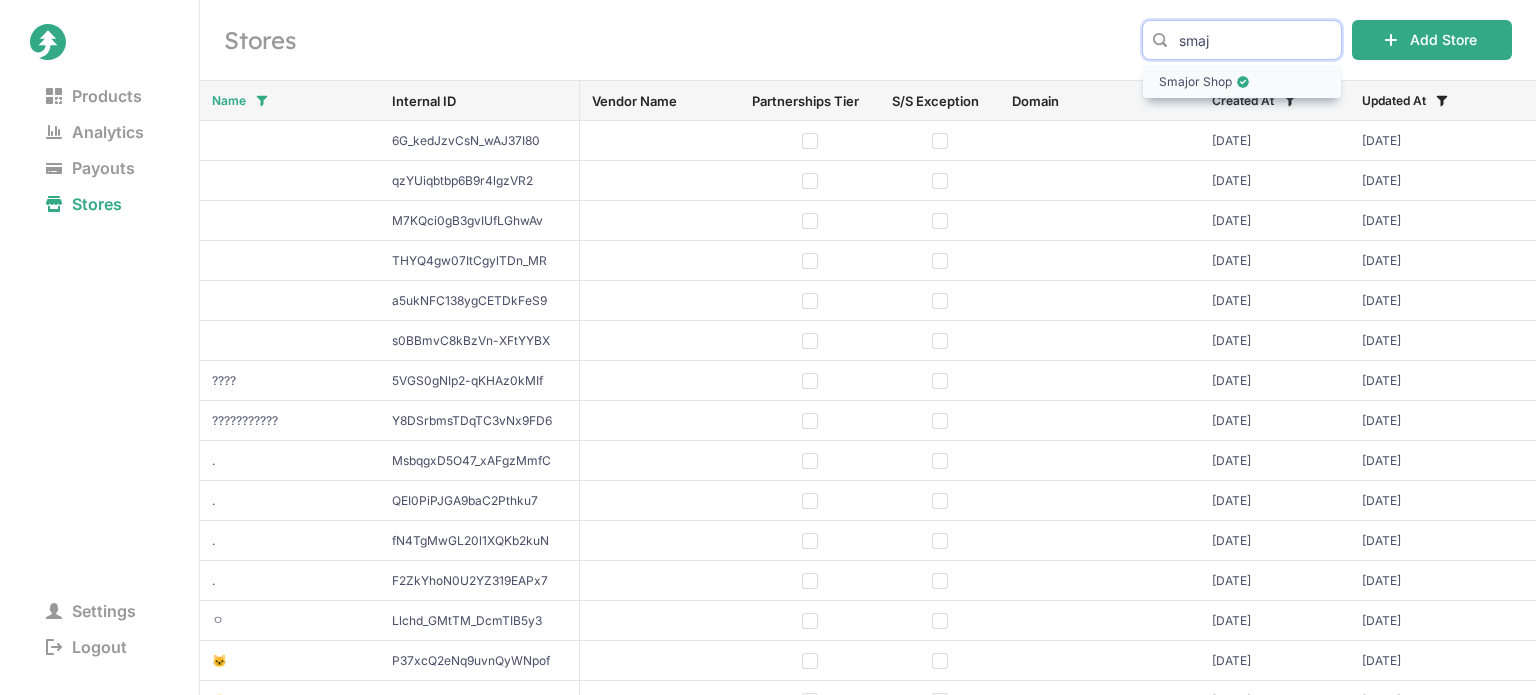 type on "smaj" 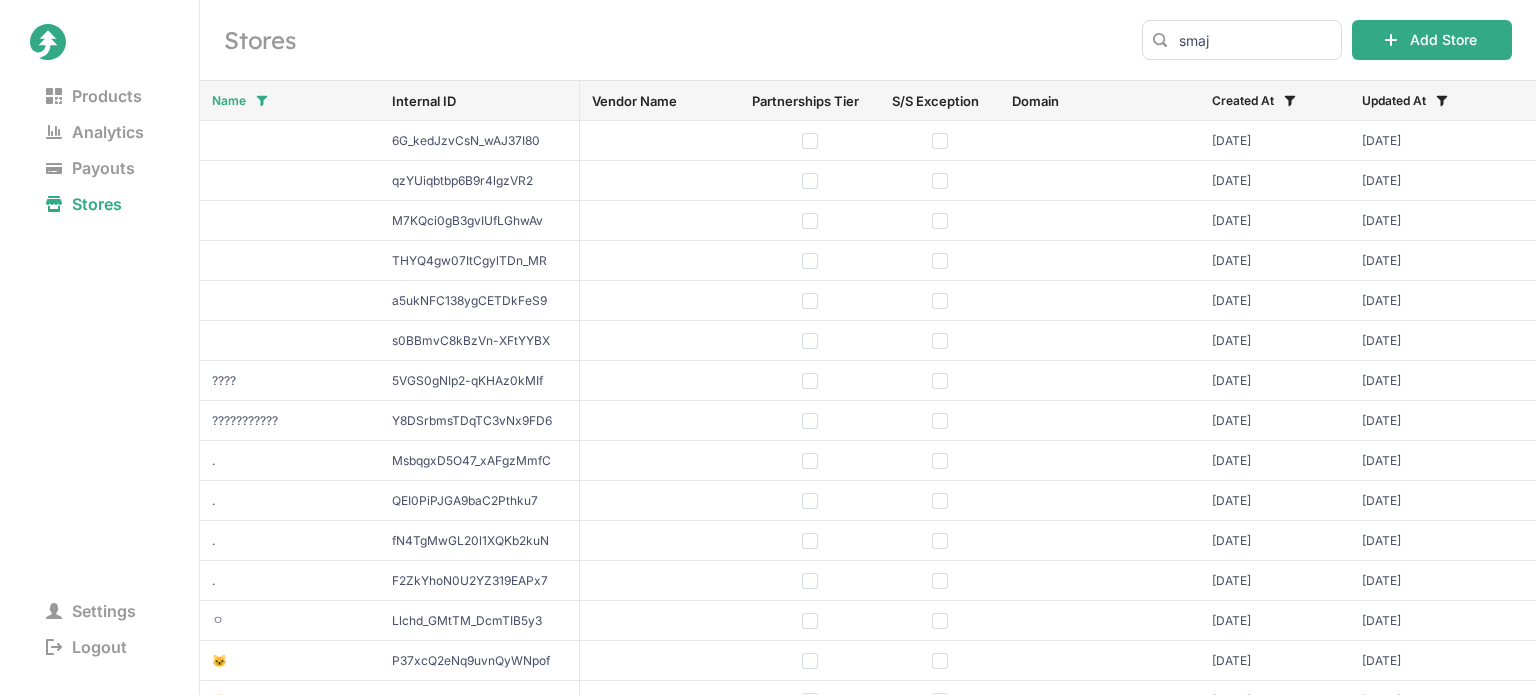 click on "Smajor Shop" at bounding box center [1242, 82] 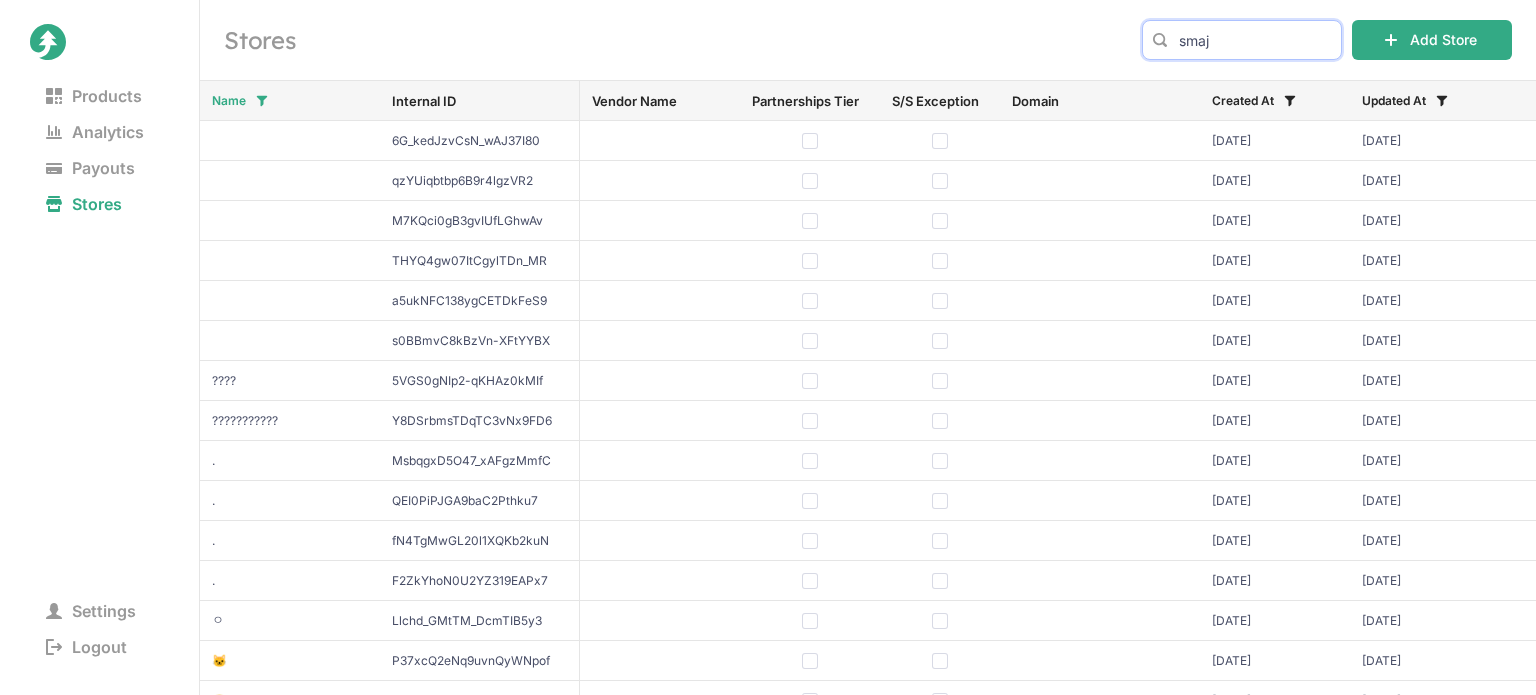click on "Placeholder Title Placeholder body text. Products Analytics Payouts Stores Settings Logout Stores smaj Add Store Name   Internal ID   Vendor Name   Partnerships Tier   S/S Exception   Domain   Created At   Updated At   6G_kedJzvCsN_wAJ37I80 Dec 25, 2022 Dec 25, 2022 qzYUiqbtbp6B9r4lgzVR2 Oct 26, 2022 Sep 19, 2023 M7KQci0gB3gvIUfLGhwAv Mar 21, 2022 Mar 21, 2022 THYQ4gw07ItCgylTDn_MR Jul 16, 2022 Jul 16, 2022 a5ukNFC138ygCETDkFeS9 Oct 1, 2022 Oct 1, 2022 s0BBmvC8kBzVn-XFtYYBX Oct 28, 2022 Sep 19, 2023 ???? 5VGS0gNIp2-qKHAz0kMIf Jan 23, 2023 Jan 23, 2023 ??????????? Y8DSrbmsTDqTC3vNx9FD6 Jun 19, 2023 Jun 19, 2023 . MsbqgxD5O47_xAFgzMmfC Jan 11, 2023 Jan 11, 2023 . QEI0PiPJGA9baC2Pthku7 Jun 2, 2023 Jun 2, 2023 . fN4TgMwGL20l1XQKb2kuN Jul 2, 2022 Jul 2, 2022 . F2ZkYhoN0U2YZ319EAPx7 Apr 1, 2023 Apr 1, 2023 ㅇ Llchd_GMtTM_DcmTIB5y3 Jul 5, 2022 Jul 5, 2022 🐱 P37xcQ2eNq9uvnQyWNpof Apr 12, 2022 Apr 12, 2022 😀 2xBv9lzGA7TolZEEfV1Ug May 14, 2022 May 14, 2022 ᴬᴿᴵᴷᴬˢ ᶜᵁᵀᵂ P7ISM24VtQrOpaQP-K7-r -0-" at bounding box center [768, 347] 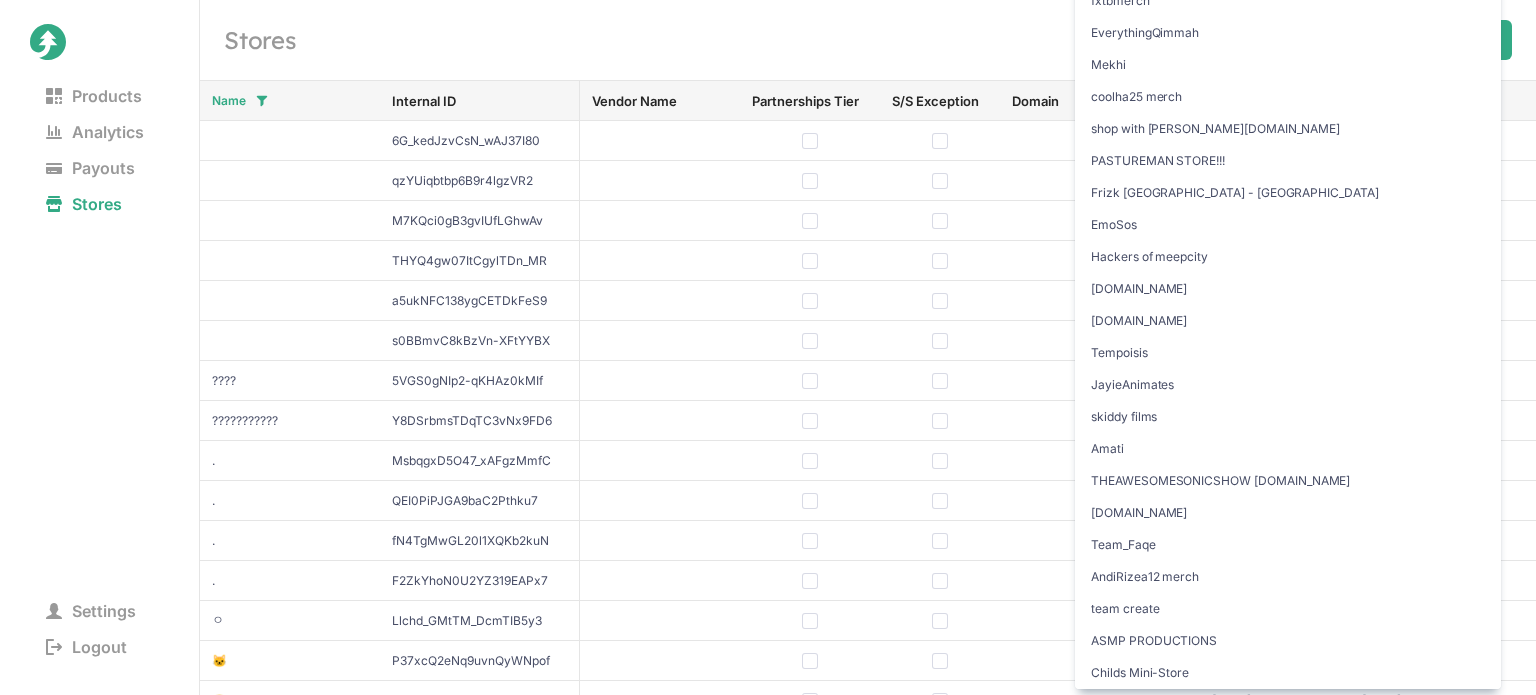 click on "Stores smaj Add Store" at bounding box center [868, 40] 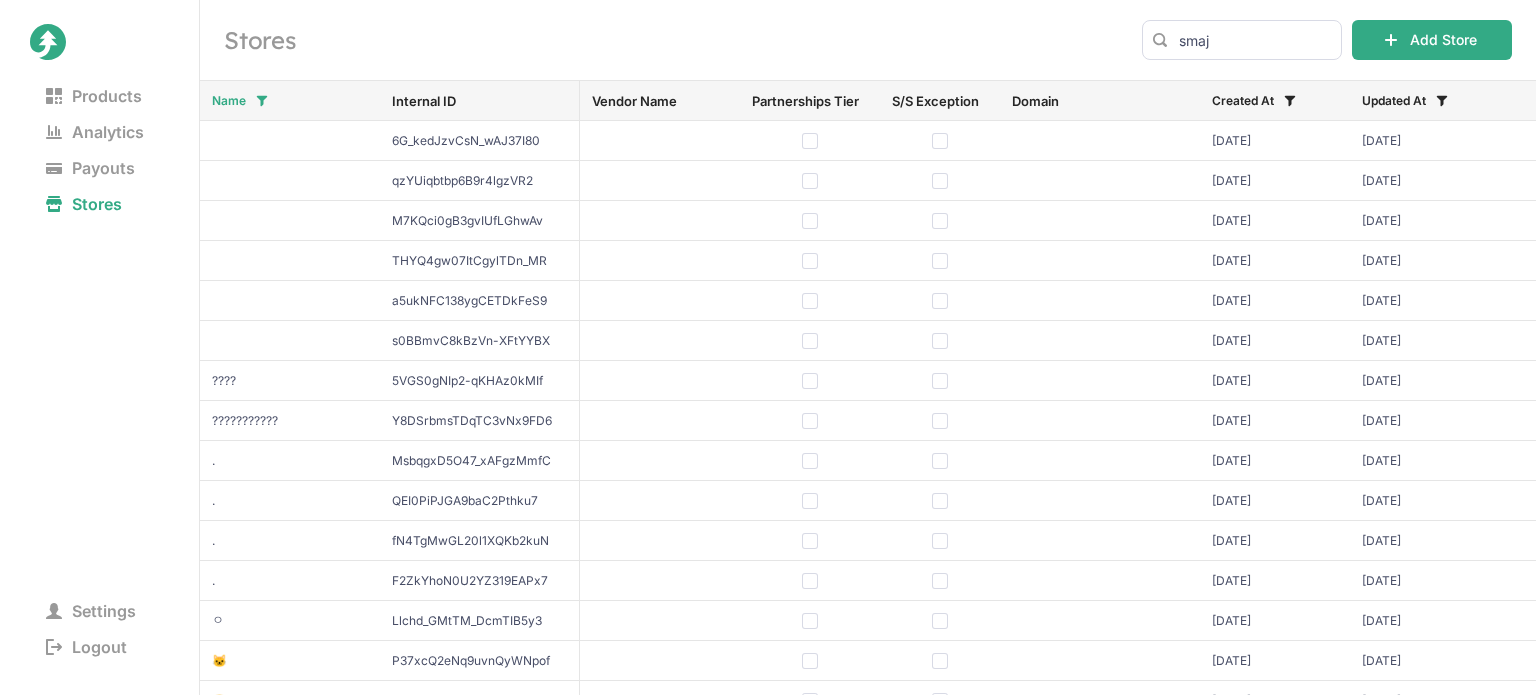 drag, startPoint x: 1176, startPoint y: 39, endPoint x: 1232, endPoint y: 37, distance: 56.0357 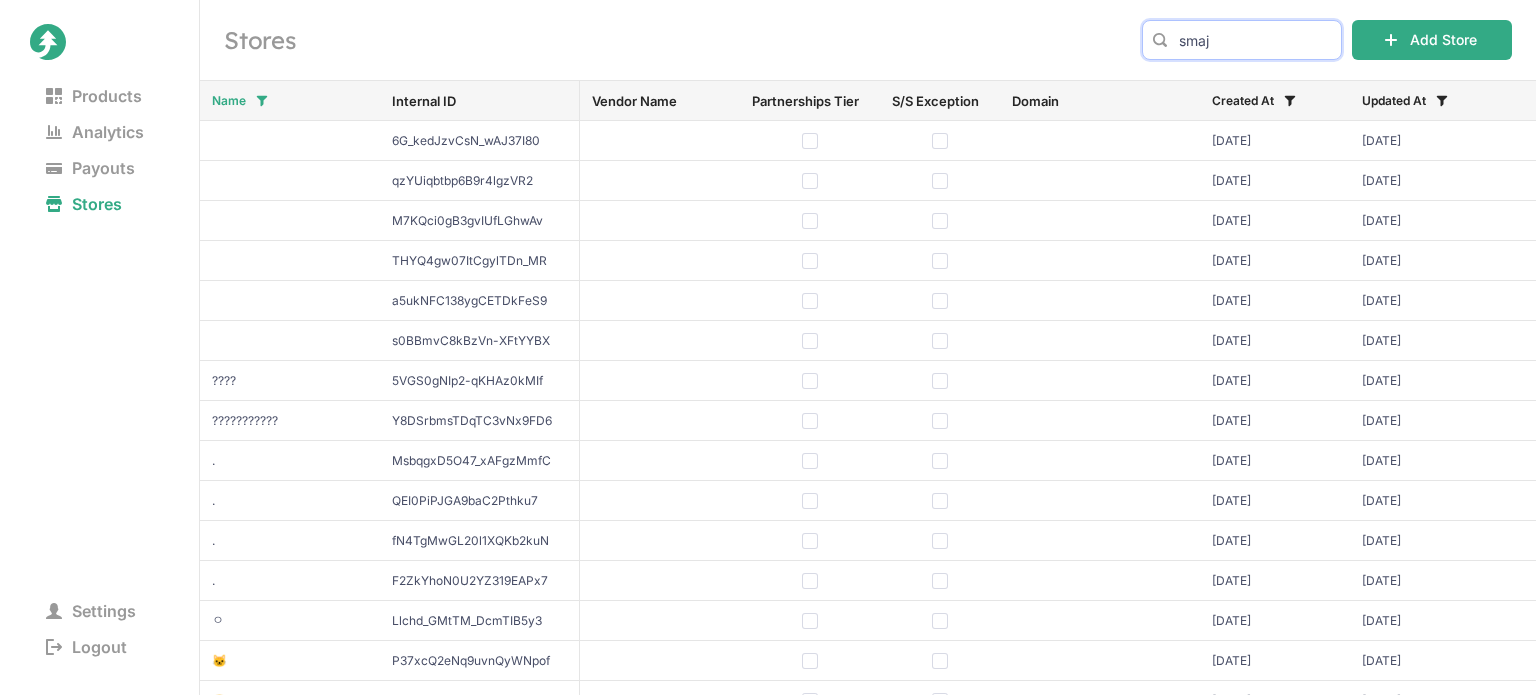 click on "Placeholder Title Placeholder body text. Products Analytics Payouts Stores Settings Logout Stores smaj Add Store Name   Internal ID   Vendor Name   Partnerships Tier   S/S Exception   Domain   Created At   Updated At   6G_kedJzvCsN_wAJ37I80 Dec 25, 2022 Dec 25, 2022 qzYUiqbtbp6B9r4lgzVR2 Oct 26, 2022 Sep 19, 2023 M7KQci0gB3gvIUfLGhwAv Mar 21, 2022 Mar 21, 2022 THYQ4gw07ItCgylTDn_MR Jul 16, 2022 Jul 16, 2022 a5ukNFC138ygCETDkFeS9 Oct 1, 2022 Oct 1, 2022 s0BBmvC8kBzVn-XFtYYBX Oct 28, 2022 Sep 19, 2023 ???? 5VGS0gNIp2-qKHAz0kMIf Jan 23, 2023 Jan 23, 2023 ??????????? Y8DSrbmsTDqTC3vNx9FD6 Jun 19, 2023 Jun 19, 2023 . MsbqgxD5O47_xAFgzMmfC Jan 11, 2023 Jan 11, 2023 . QEI0PiPJGA9baC2Pthku7 Jun 2, 2023 Jun 2, 2023 . fN4TgMwGL20l1XQKb2kuN Jul 2, 2022 Jul 2, 2022 . F2ZkYhoN0U2YZ319EAPx7 Apr 1, 2023 Apr 1, 2023 ㅇ Llchd_GMtTM_DcmTIB5y3 Jul 5, 2022 Jul 5, 2022 🐱 P37xcQ2eNq9uvnQyWNpof Apr 12, 2022 Apr 12, 2022 😀 2xBv9lzGA7TolZEEfV1Ug May 14, 2022 May 14, 2022 ᴬᴿᴵᴷᴬˢ ᶜᵁᵀᵂ P7ISM24VtQrOpaQP-K7-r -0-" at bounding box center (768, 347) 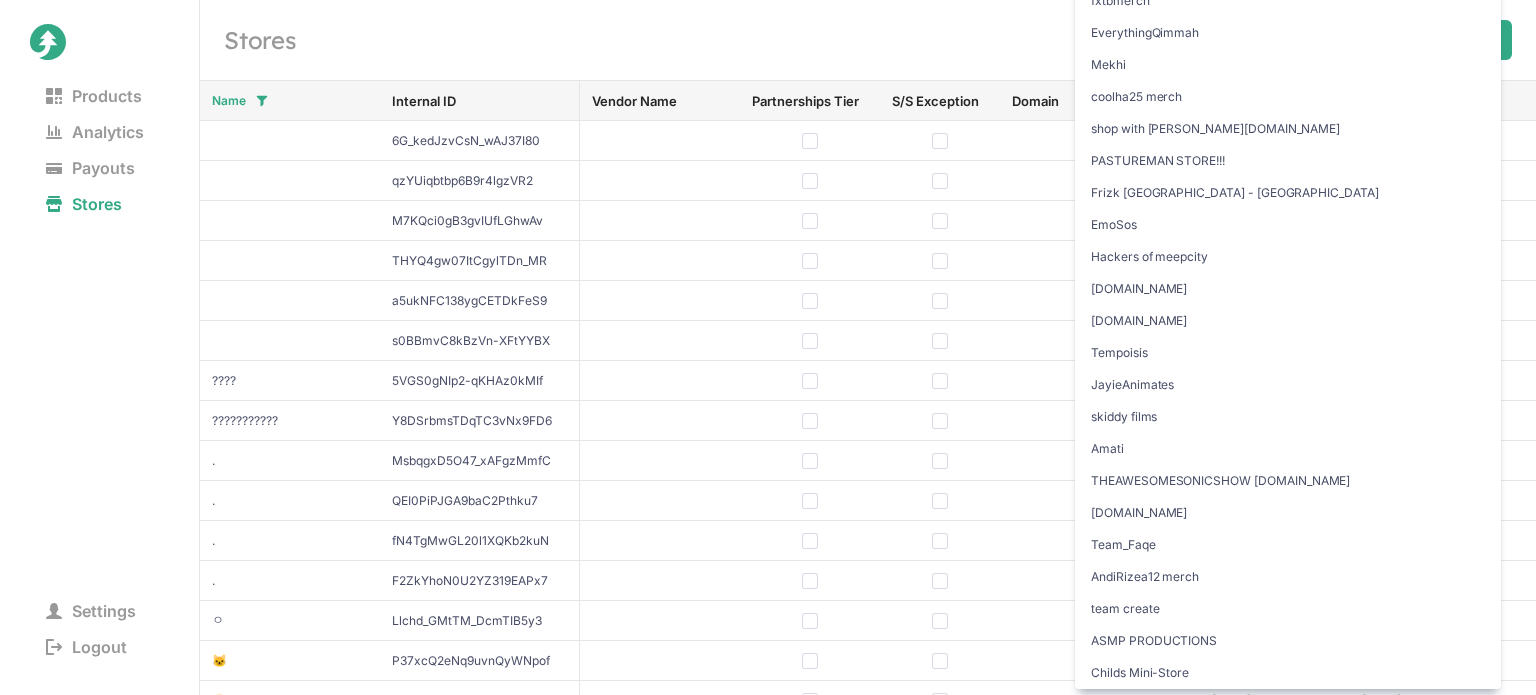 click on "Stores" at bounding box center [671, 40] 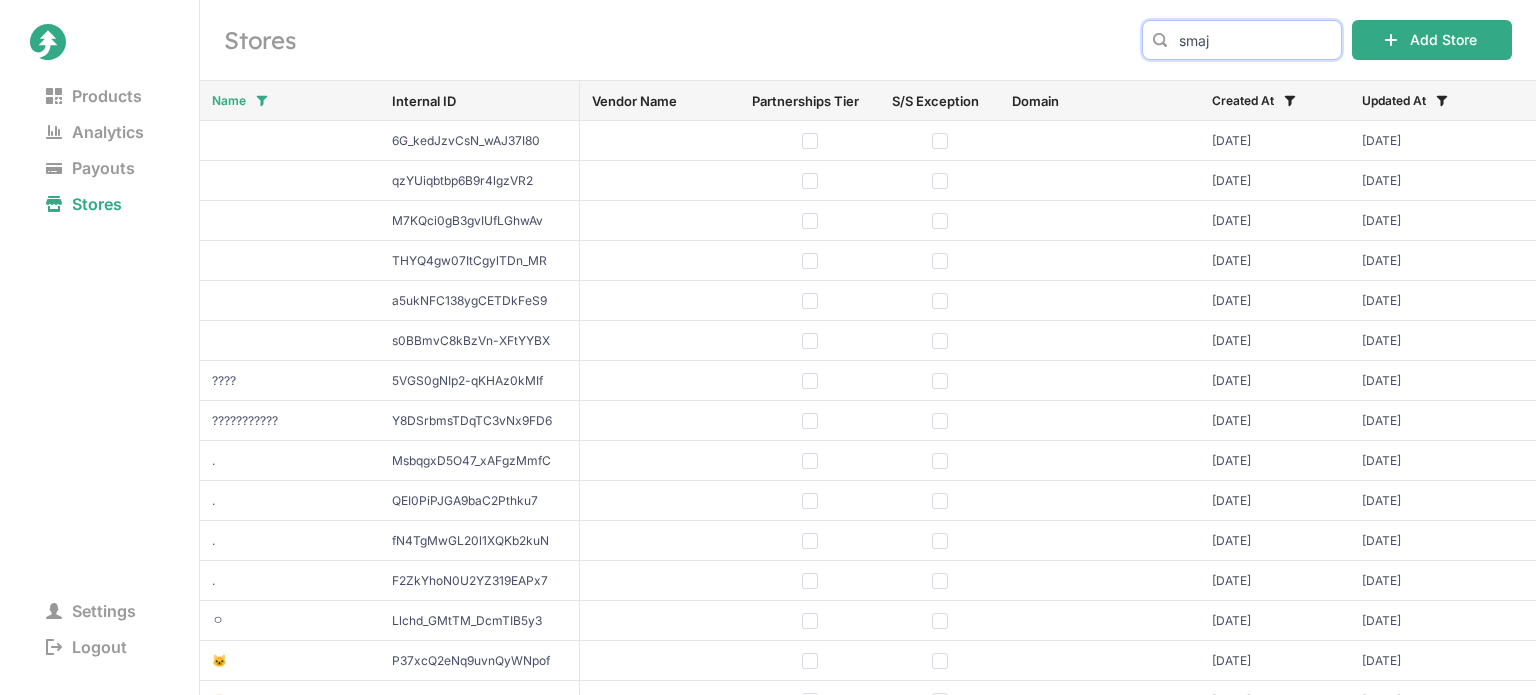 click on "Placeholder Title Placeholder body text. Products Analytics Payouts Stores Settings Logout Stores smaj Add Store Name   Internal ID   Vendor Name   Partnerships Tier   S/S Exception   Domain   Created At   Updated At   6G_kedJzvCsN_wAJ37I80 Dec 25, 2022 Dec 25, 2022 qzYUiqbtbp6B9r4lgzVR2 Oct 26, 2022 Sep 19, 2023 M7KQci0gB3gvIUfLGhwAv Mar 21, 2022 Mar 21, 2022 THYQ4gw07ItCgylTDn_MR Jul 16, 2022 Jul 16, 2022 a5ukNFC138ygCETDkFeS9 Oct 1, 2022 Oct 1, 2022 s0BBmvC8kBzVn-XFtYYBX Oct 28, 2022 Sep 19, 2023 ???? 5VGS0gNIp2-qKHAz0kMIf Jan 23, 2023 Jan 23, 2023 ??????????? Y8DSrbmsTDqTC3vNx9FD6 Jun 19, 2023 Jun 19, 2023 . MsbqgxD5O47_xAFgzMmfC Jan 11, 2023 Jan 11, 2023 . QEI0PiPJGA9baC2Pthku7 Jun 2, 2023 Jun 2, 2023 . fN4TgMwGL20l1XQKb2kuN Jul 2, 2022 Jul 2, 2022 . F2ZkYhoN0U2YZ319EAPx7 Apr 1, 2023 Apr 1, 2023 ㅇ Llchd_GMtTM_DcmTIB5y3 Jul 5, 2022 Jul 5, 2022 🐱 P37xcQ2eNq9uvnQyWNpof Apr 12, 2022 Apr 12, 2022 😀 2xBv9lzGA7TolZEEfV1Ug May 14, 2022 May 14, 2022 ᴬᴿᴵᴷᴬˢ ᶜᵁᵀᵂ P7ISM24VtQrOpaQP-K7-r -0-" at bounding box center (768, 347) 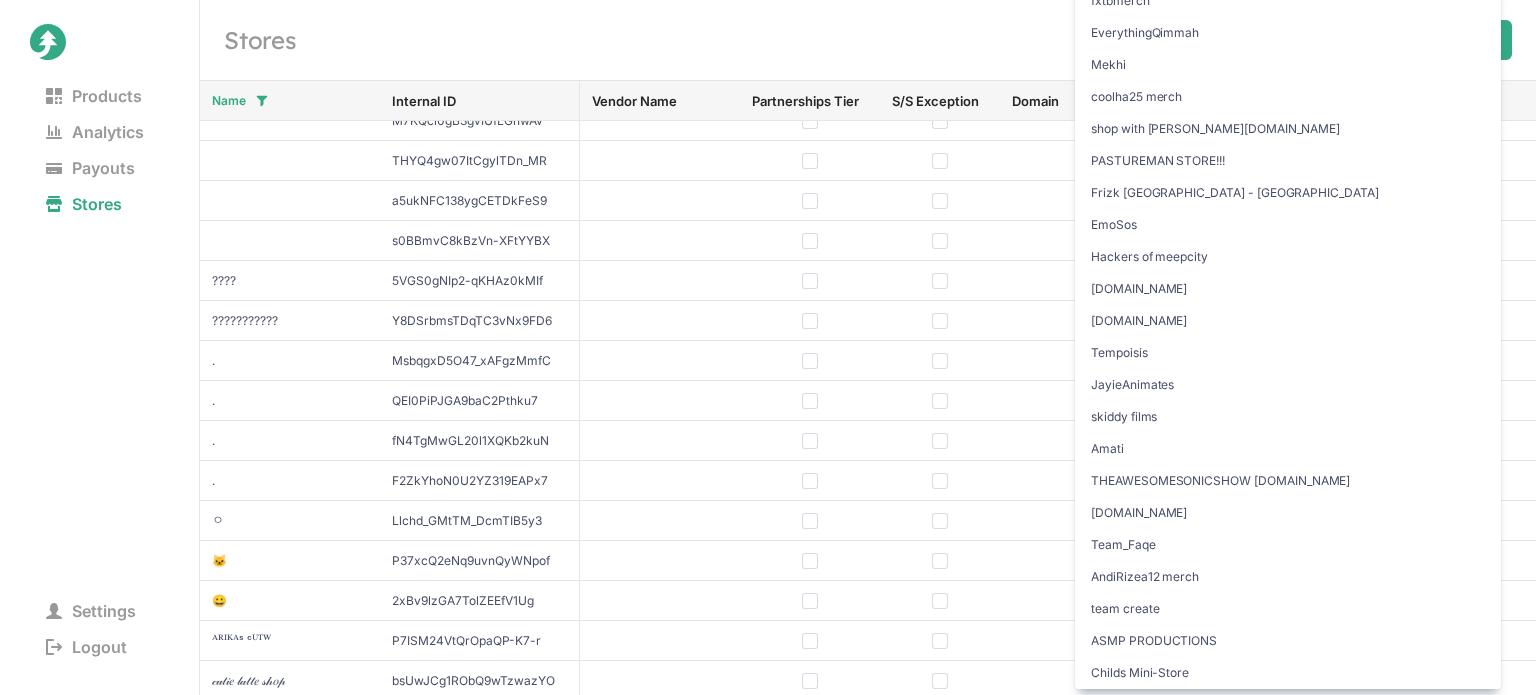 scroll, scrollTop: 0, scrollLeft: 0, axis: both 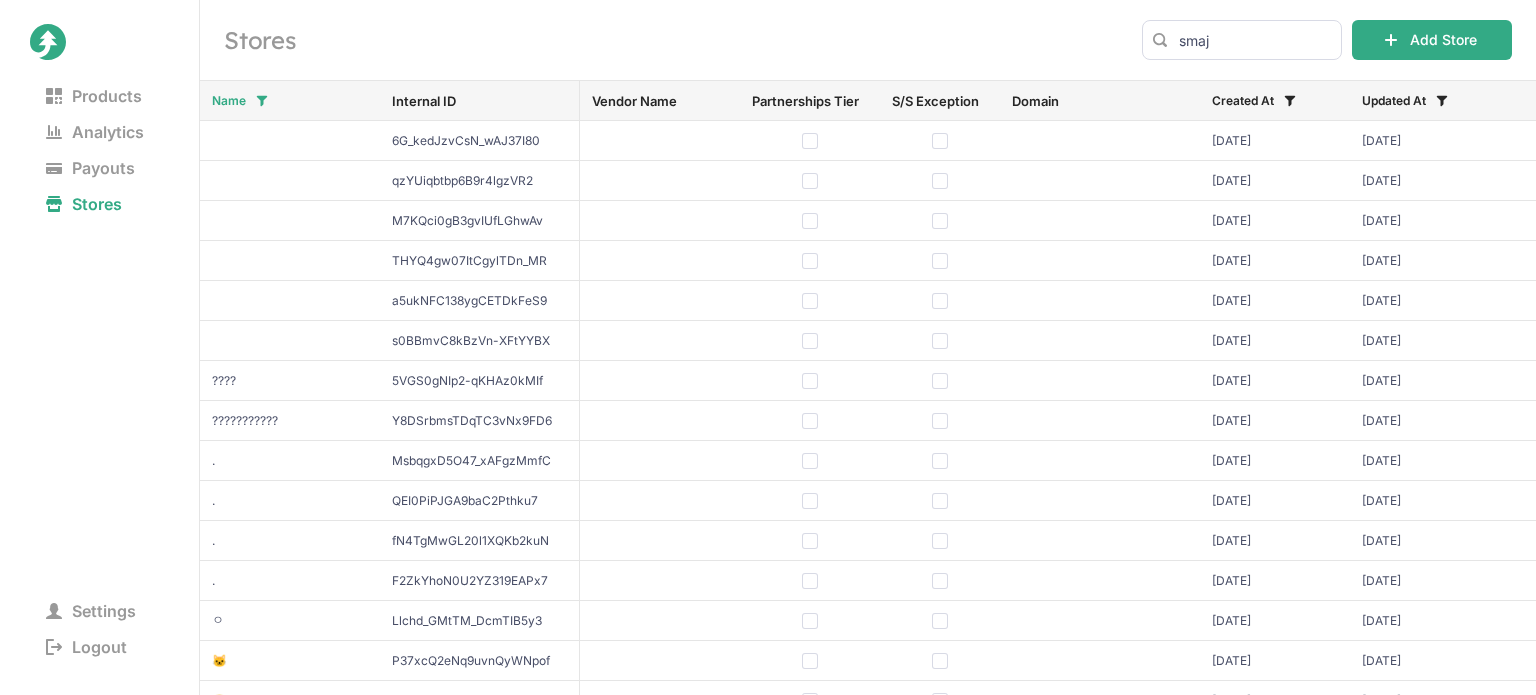 click on "Stores" at bounding box center (671, 40) 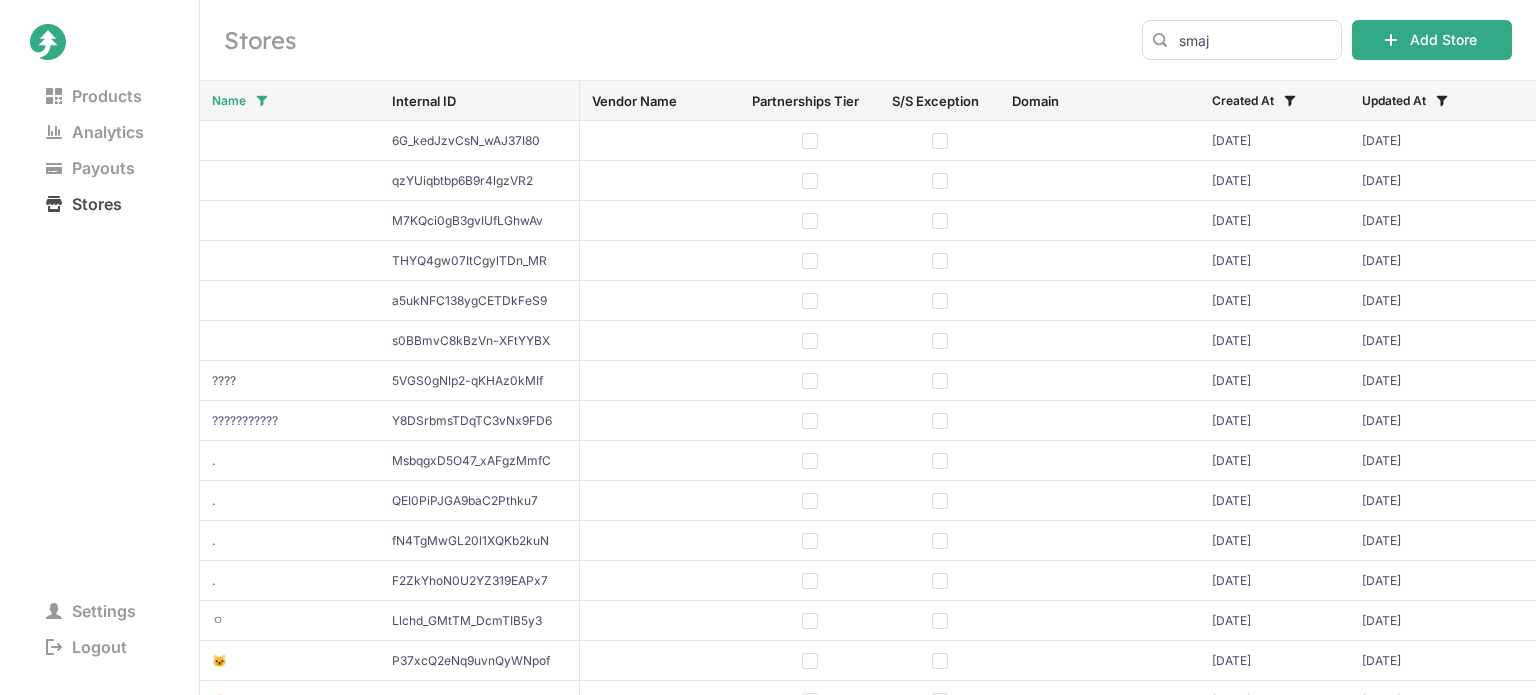 click on "Stores" at bounding box center (84, 204) 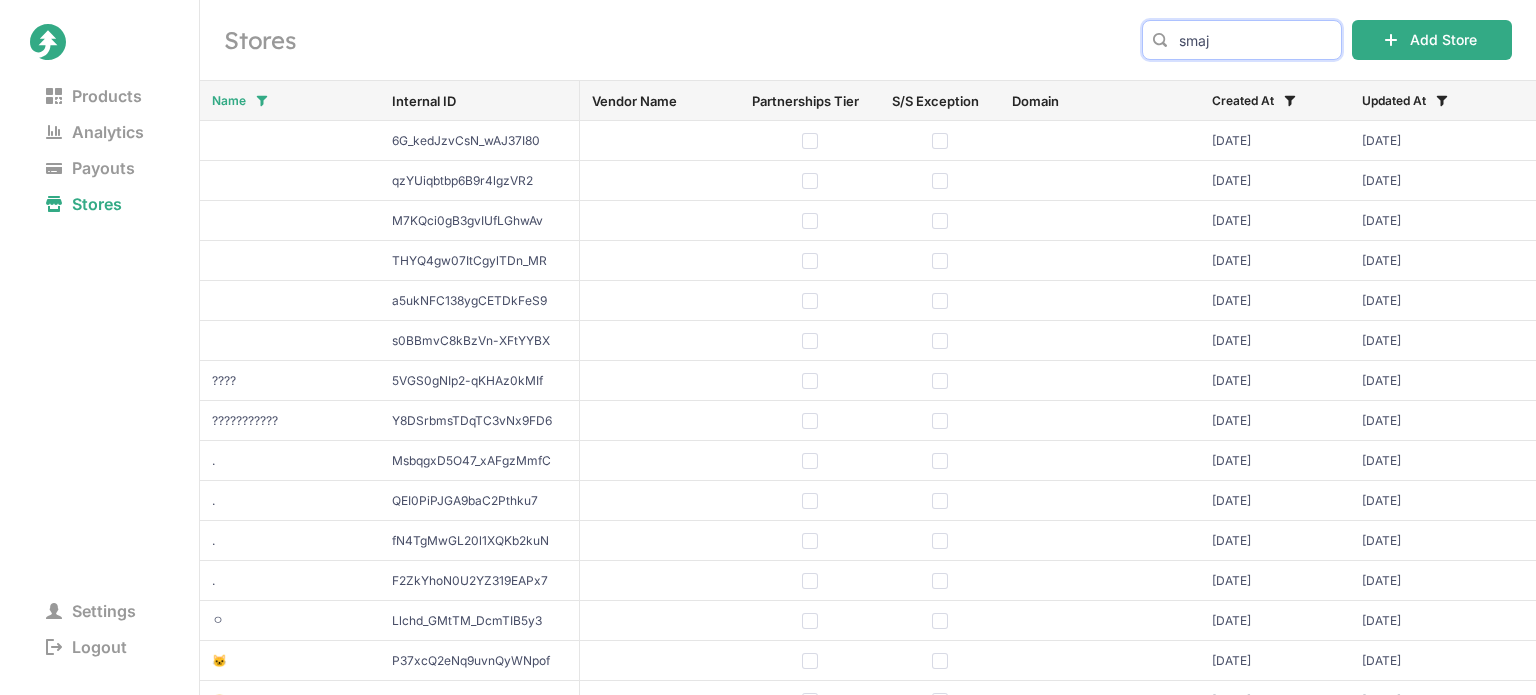 click on "Placeholder Title Placeholder body text. Products Analytics Payouts Stores Settings Logout Stores smaj Add Store Name   Internal ID   Vendor Name   Partnerships Tier   S/S Exception   Domain   Created At   Updated At   6G_kedJzvCsN_wAJ37I80 Dec 25, 2022 Dec 25, 2022 qzYUiqbtbp6B9r4lgzVR2 Oct 26, 2022 Sep 19, 2023 M7KQci0gB3gvIUfLGhwAv Mar 21, 2022 Mar 21, 2022 THYQ4gw07ItCgylTDn_MR Jul 16, 2022 Jul 16, 2022 a5ukNFC138ygCETDkFeS9 Oct 1, 2022 Oct 1, 2022 s0BBmvC8kBzVn-XFtYYBX Oct 28, 2022 Sep 19, 2023 ???? 5VGS0gNIp2-qKHAz0kMIf Jan 23, 2023 Jan 23, 2023 ??????????? Y8DSrbmsTDqTC3vNx9FD6 Jun 19, 2023 Jun 19, 2023 . MsbqgxD5O47_xAFgzMmfC Jan 11, 2023 Jan 11, 2023 . QEI0PiPJGA9baC2Pthku7 Jun 2, 2023 Jun 2, 2023 . fN4TgMwGL20l1XQKb2kuN Jul 2, 2022 Jul 2, 2022 . F2ZkYhoN0U2YZ319EAPx7 Apr 1, 2023 Apr 1, 2023 ㅇ Llchd_GMtTM_DcmTIB5y3 Jul 5, 2022 Jul 5, 2022 🐱 P37xcQ2eNq9uvnQyWNpof Apr 12, 2022 Apr 12, 2022 😀 2xBv9lzGA7TolZEEfV1Ug May 14, 2022 May 14, 2022 ᴬᴿᴵᴷᴬˢ ᶜᵁᵀᵂ P7ISM24VtQrOpaQP-K7-r -0-" at bounding box center [768, 347] 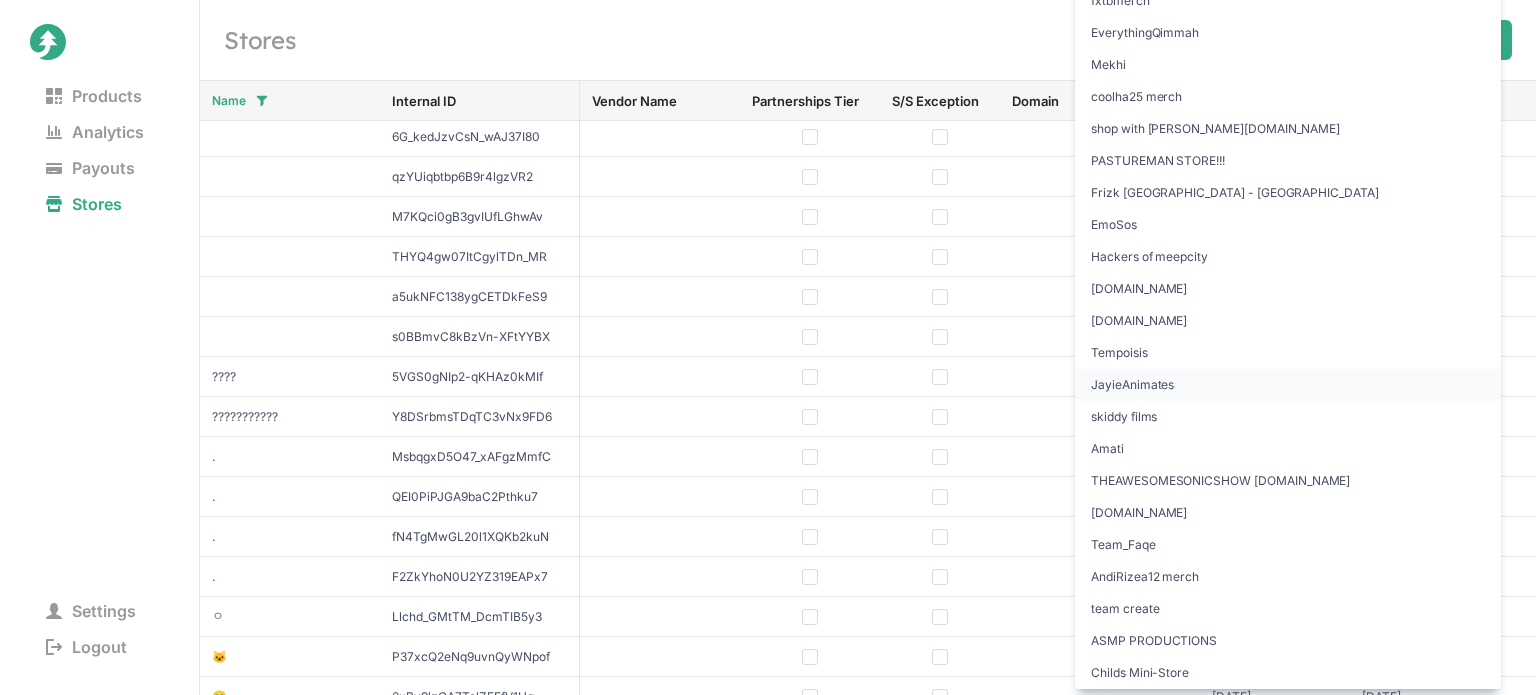 scroll, scrollTop: 0, scrollLeft: 0, axis: both 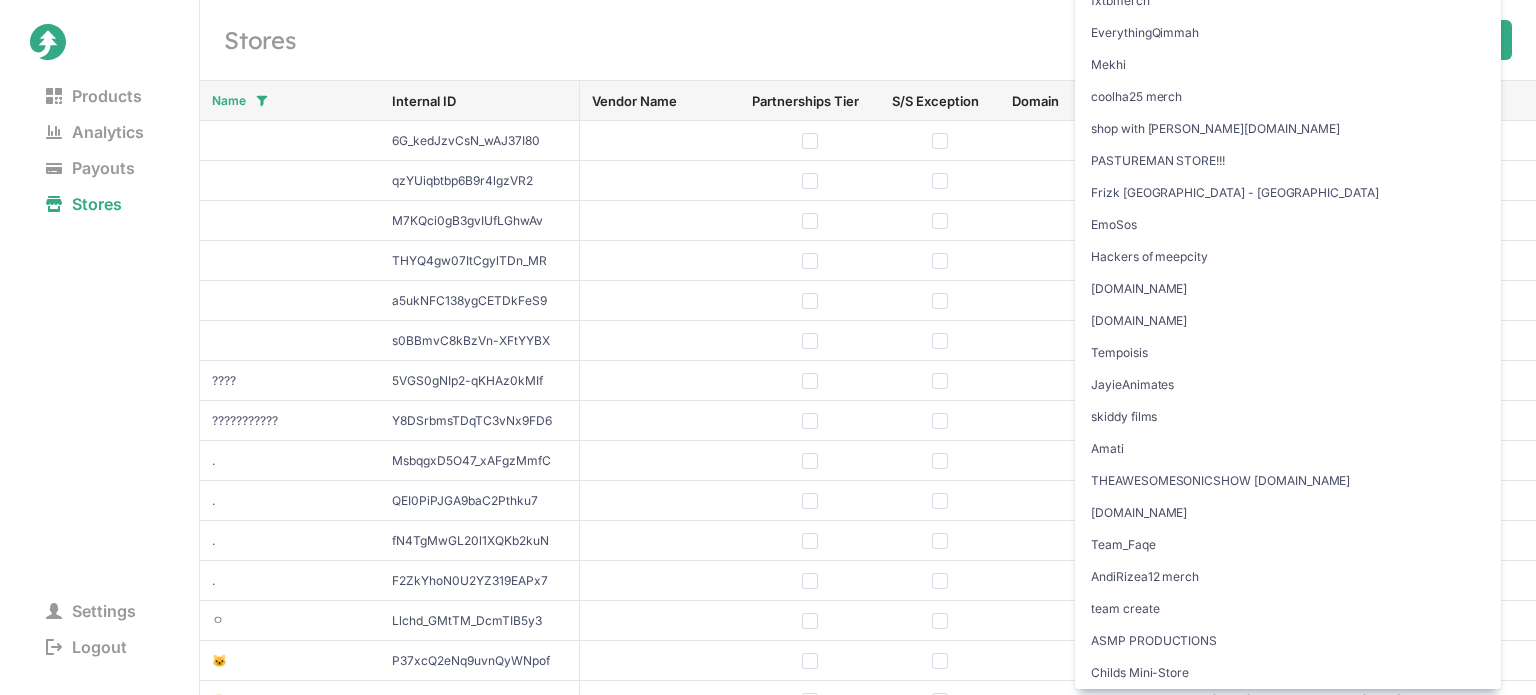 click on "Stores" at bounding box center (671, 40) 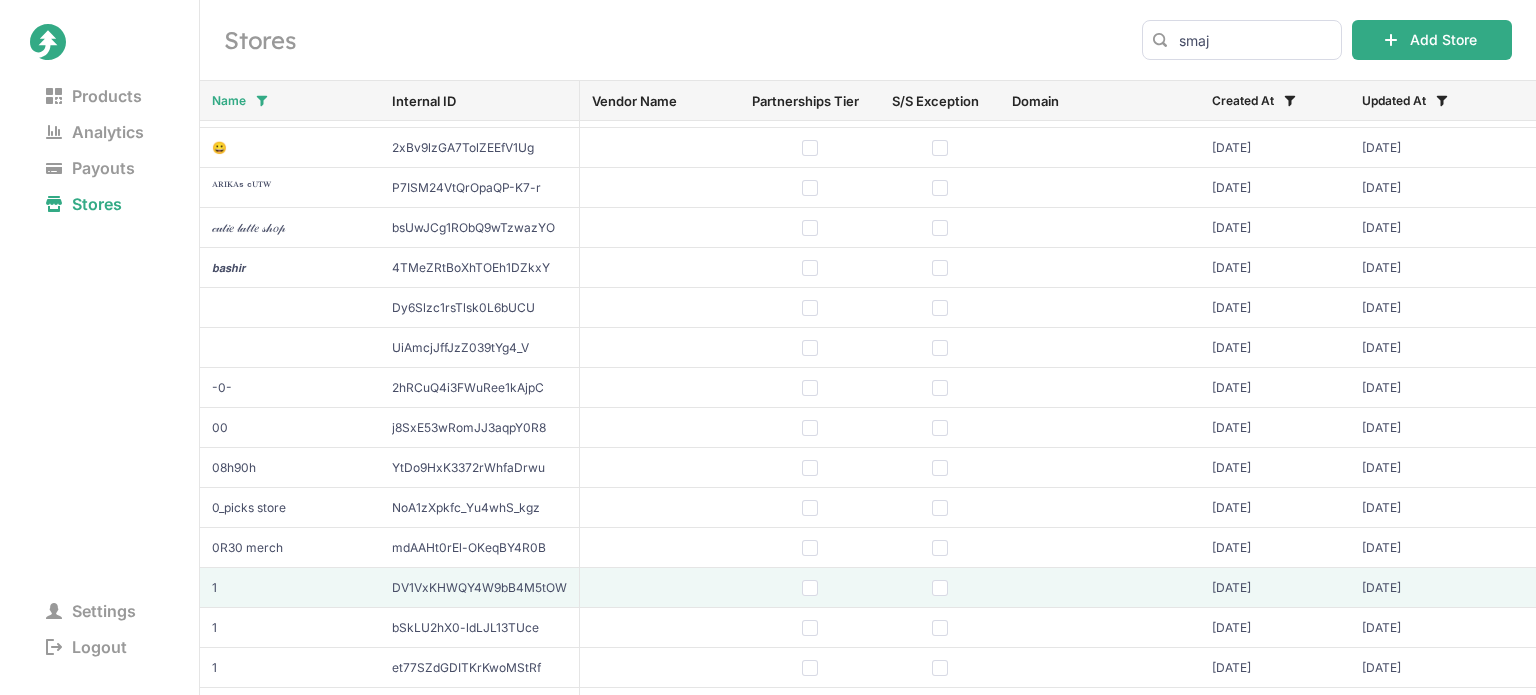 scroll, scrollTop: 600, scrollLeft: 0, axis: vertical 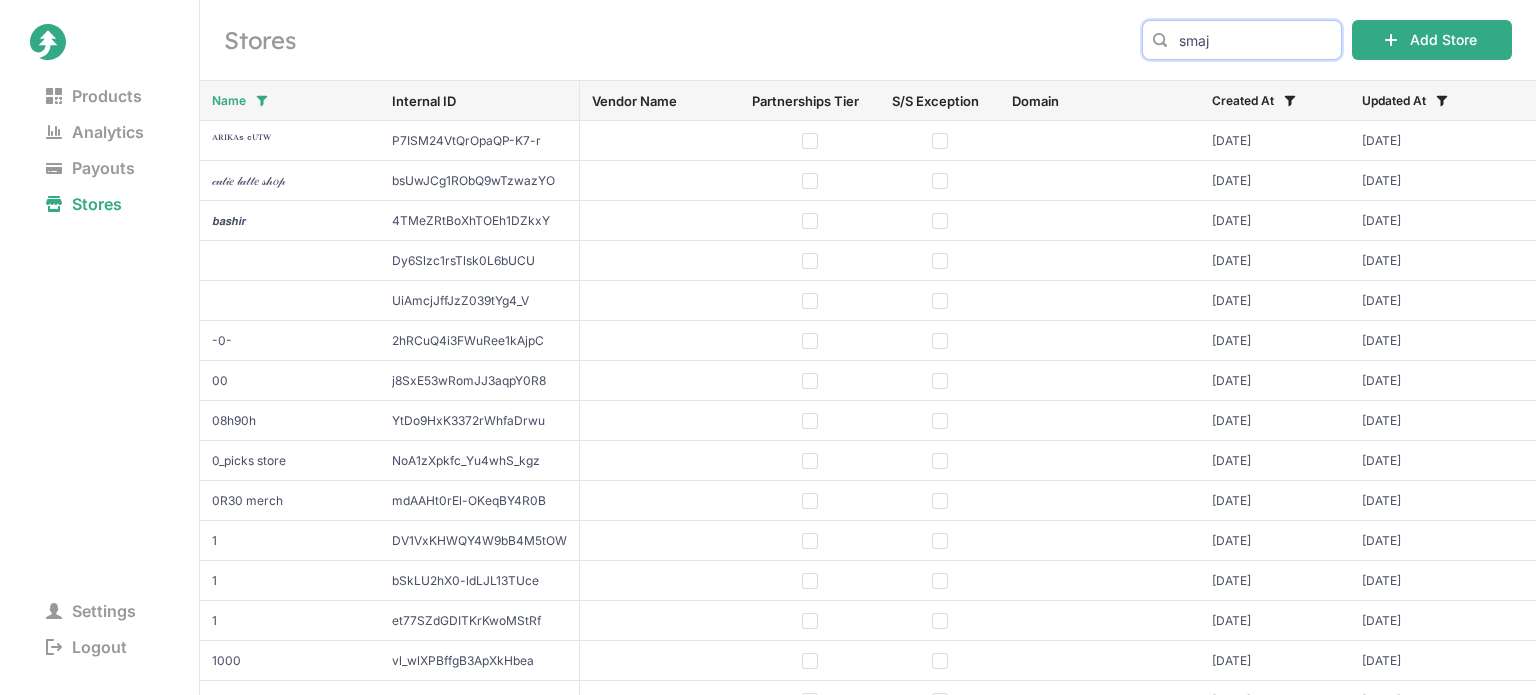 click on "Placeholder Title Placeholder body text. Products Analytics Payouts Stores Settings Logout Stores smaj Add Store Name   Internal ID   Vendor Name   Partnerships Tier   S/S Exception   Domain   Created At   Updated At   6G_kedJzvCsN_wAJ37I80 Dec 25, 2022 Dec 25, 2022 qzYUiqbtbp6B9r4lgzVR2 Oct 26, 2022 Sep 19, 2023 M7KQci0gB3gvIUfLGhwAv Mar 21, 2022 Mar 21, 2022 THYQ4gw07ItCgylTDn_MR Jul 16, 2022 Jul 16, 2022 a5ukNFC138ygCETDkFeS9 Oct 1, 2022 Oct 1, 2022 s0BBmvC8kBzVn-XFtYYBX Oct 28, 2022 Sep 19, 2023 ???? 5VGS0gNIp2-qKHAz0kMIf Jan 23, 2023 Jan 23, 2023 ??????????? Y8DSrbmsTDqTC3vNx9FD6 Jun 19, 2023 Jun 19, 2023 . MsbqgxD5O47_xAFgzMmfC Jan 11, 2023 Jan 11, 2023 . QEI0PiPJGA9baC2Pthku7 Jun 2, 2023 Jun 2, 2023 . fN4TgMwGL20l1XQKb2kuN Jul 2, 2022 Jul 2, 2022 . F2ZkYhoN0U2YZ319EAPx7 Apr 1, 2023 Apr 1, 2023 ㅇ Llchd_GMtTM_DcmTIB5y3 Jul 5, 2022 Jul 5, 2022 🐱 P37xcQ2eNq9uvnQyWNpof Apr 12, 2022 Apr 12, 2022 😀 2xBv9lzGA7TolZEEfV1Ug May 14, 2022 May 14, 2022 ᴬᴿᴵᴷᴬˢ ᶜᵁᵀᵂ P7ISM24VtQrOpaQP-K7-r -0-" at bounding box center [768, 347] 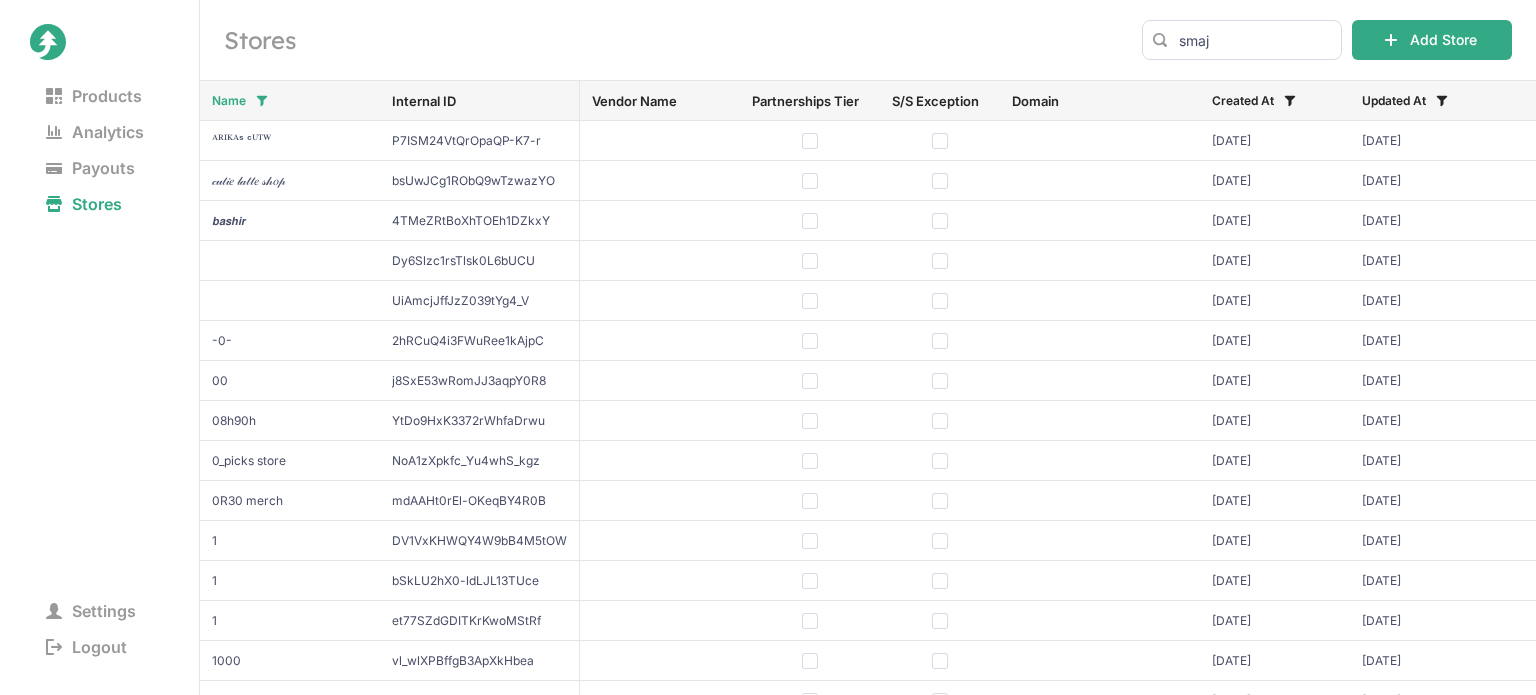 click on "EverythingQimmah" at bounding box center [1288, 33] 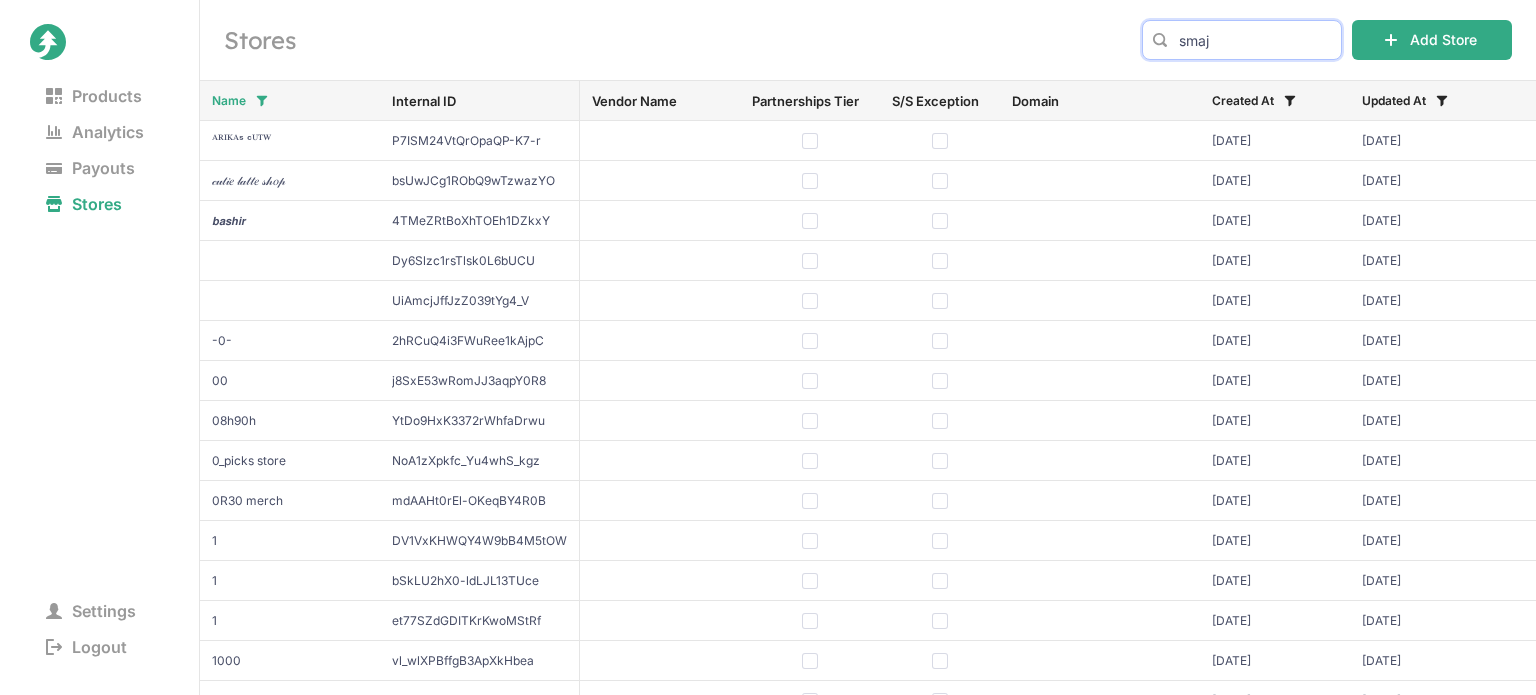 click on "Placeholder Title Placeholder body text. Products Analytics Payouts Stores Settings Logout Stores smaj Add Store Name   Internal ID   Vendor Name   Partnerships Tier   S/S Exception   Domain   Created At   Updated At   6G_kedJzvCsN_wAJ37I80 Dec 25, 2022 Dec 25, 2022 qzYUiqbtbp6B9r4lgzVR2 Oct 26, 2022 Sep 19, 2023 M7KQci0gB3gvIUfLGhwAv Mar 21, 2022 Mar 21, 2022 THYQ4gw07ItCgylTDn_MR Jul 16, 2022 Jul 16, 2022 a5ukNFC138ygCETDkFeS9 Oct 1, 2022 Oct 1, 2022 s0BBmvC8kBzVn-XFtYYBX Oct 28, 2022 Sep 19, 2023 ???? 5VGS0gNIp2-qKHAz0kMIf Jan 23, 2023 Jan 23, 2023 ??????????? Y8DSrbmsTDqTC3vNx9FD6 Jun 19, 2023 Jun 19, 2023 . MsbqgxD5O47_xAFgzMmfC Jan 11, 2023 Jan 11, 2023 . QEI0PiPJGA9baC2Pthku7 Jun 2, 2023 Jun 2, 2023 . fN4TgMwGL20l1XQKb2kuN Jul 2, 2022 Jul 2, 2022 . F2ZkYhoN0U2YZ319EAPx7 Apr 1, 2023 Apr 1, 2023 ㅇ Llchd_GMtTM_DcmTIB5y3 Jul 5, 2022 Jul 5, 2022 🐱 P37xcQ2eNq9uvnQyWNpof Apr 12, 2022 Apr 12, 2022 😀 2xBv9lzGA7TolZEEfV1Ug May 14, 2022 May 14, 2022 ᴬᴿᴵᴷᴬˢ ᶜᵁᵀᵂ P7ISM24VtQrOpaQP-K7-r -0-" at bounding box center (768, 347) 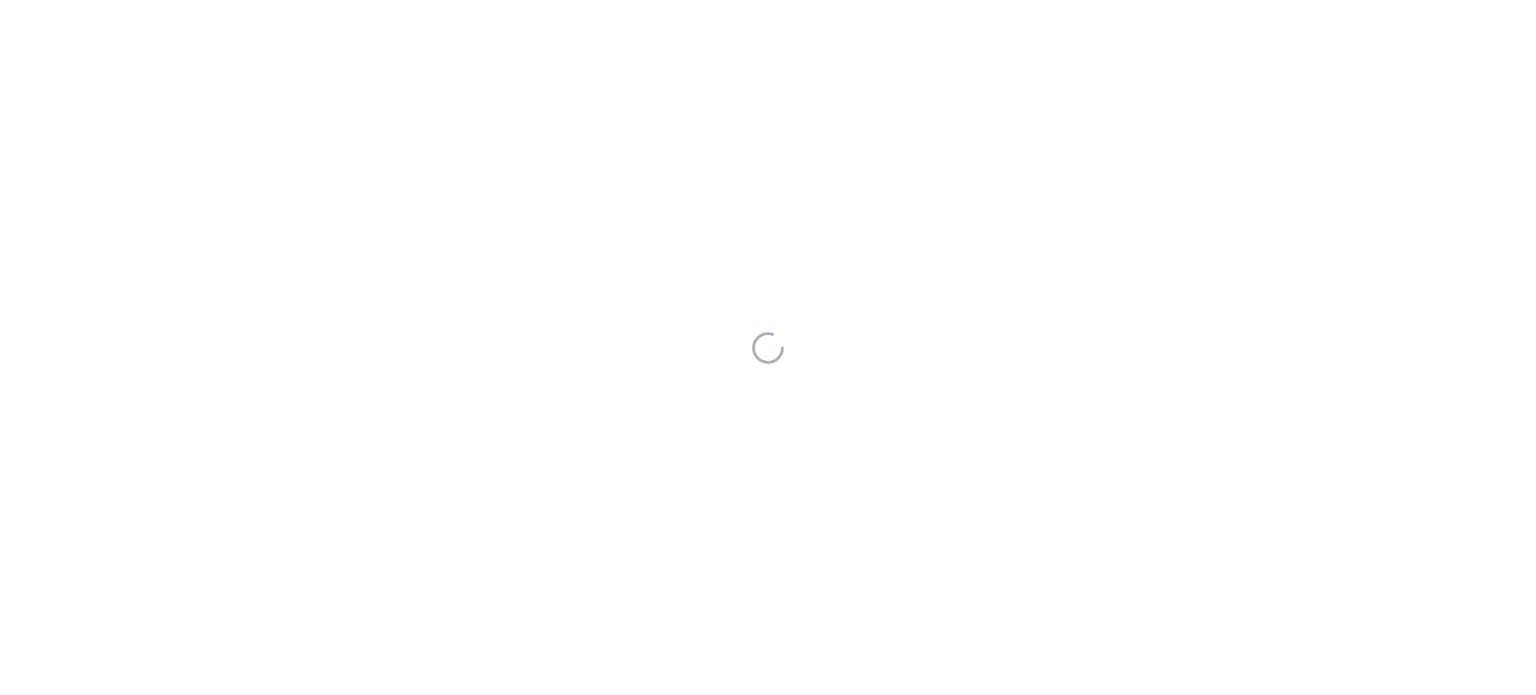 scroll, scrollTop: 0, scrollLeft: 0, axis: both 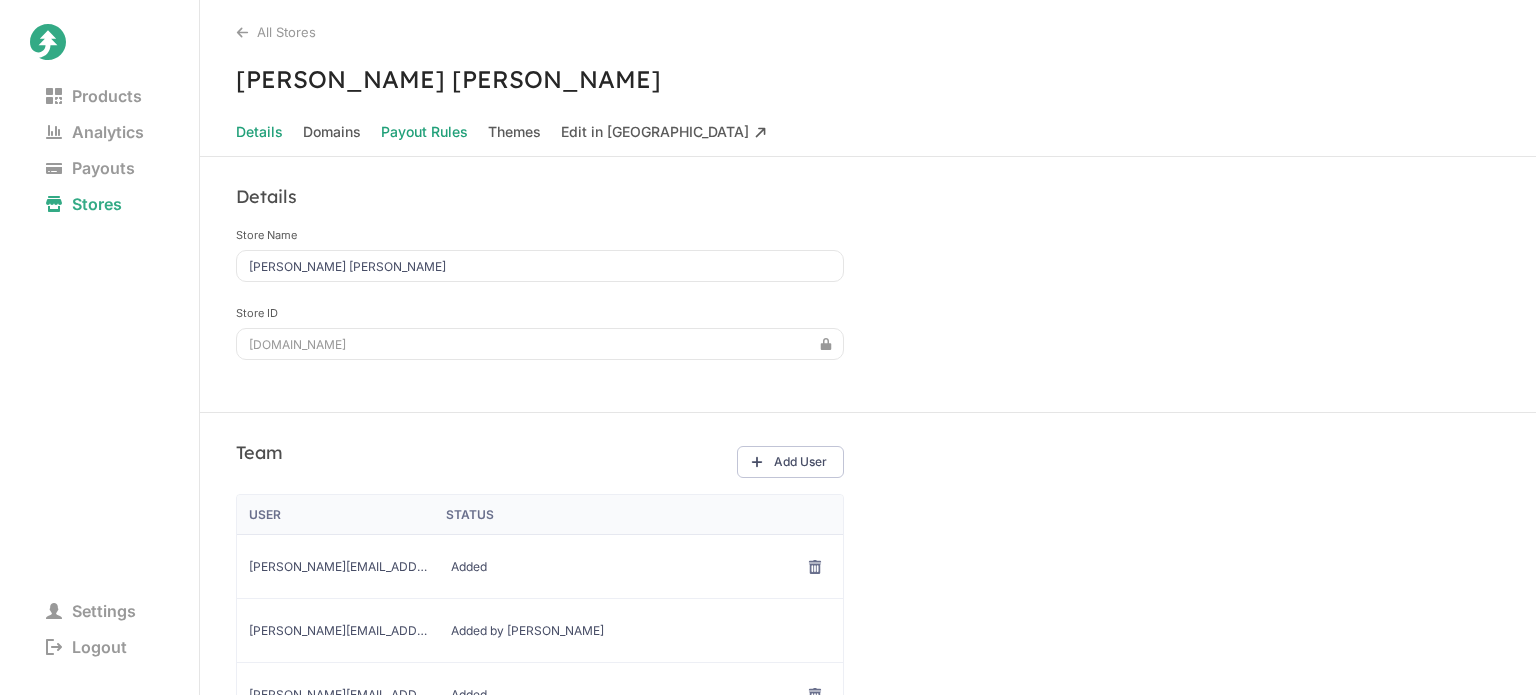 click on "Payout Rules" at bounding box center (424, 132) 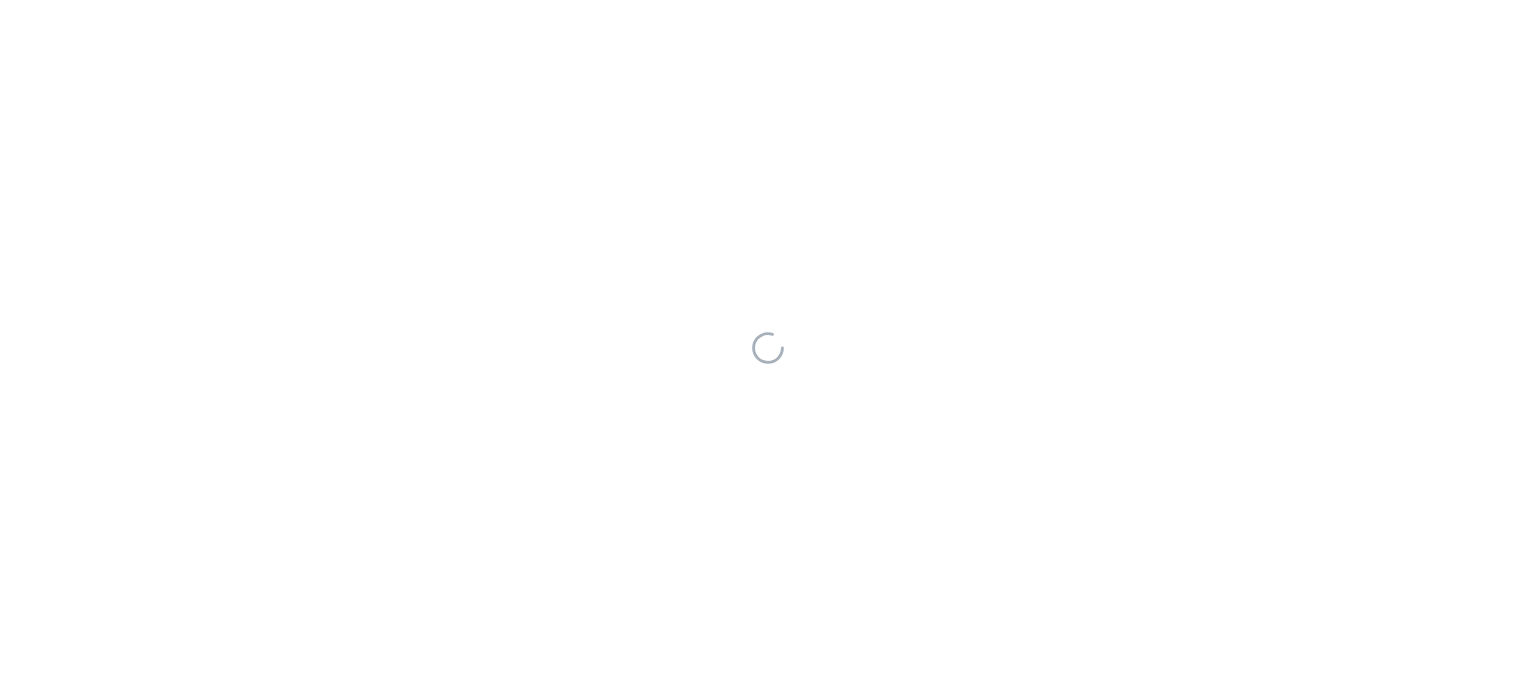 scroll, scrollTop: 0, scrollLeft: 0, axis: both 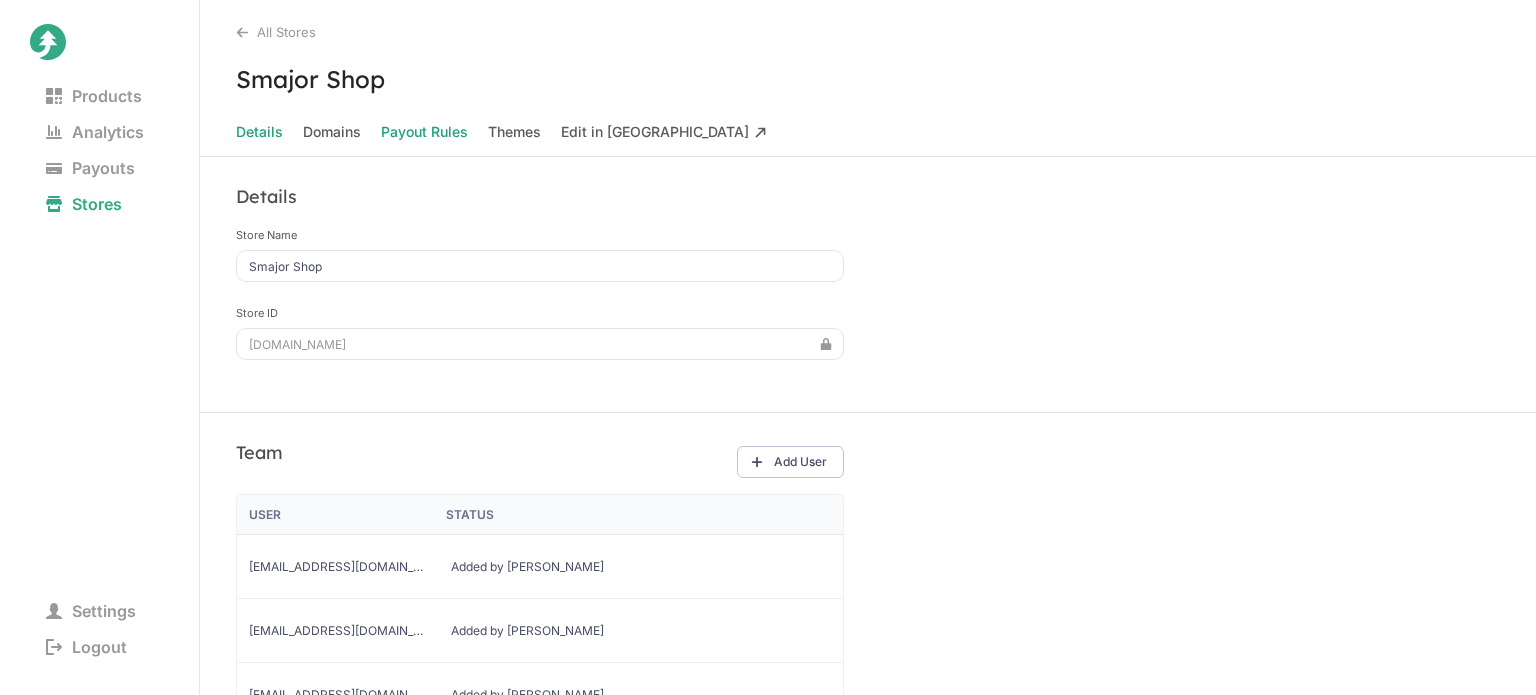 click on "Payout Rules" at bounding box center (424, 132) 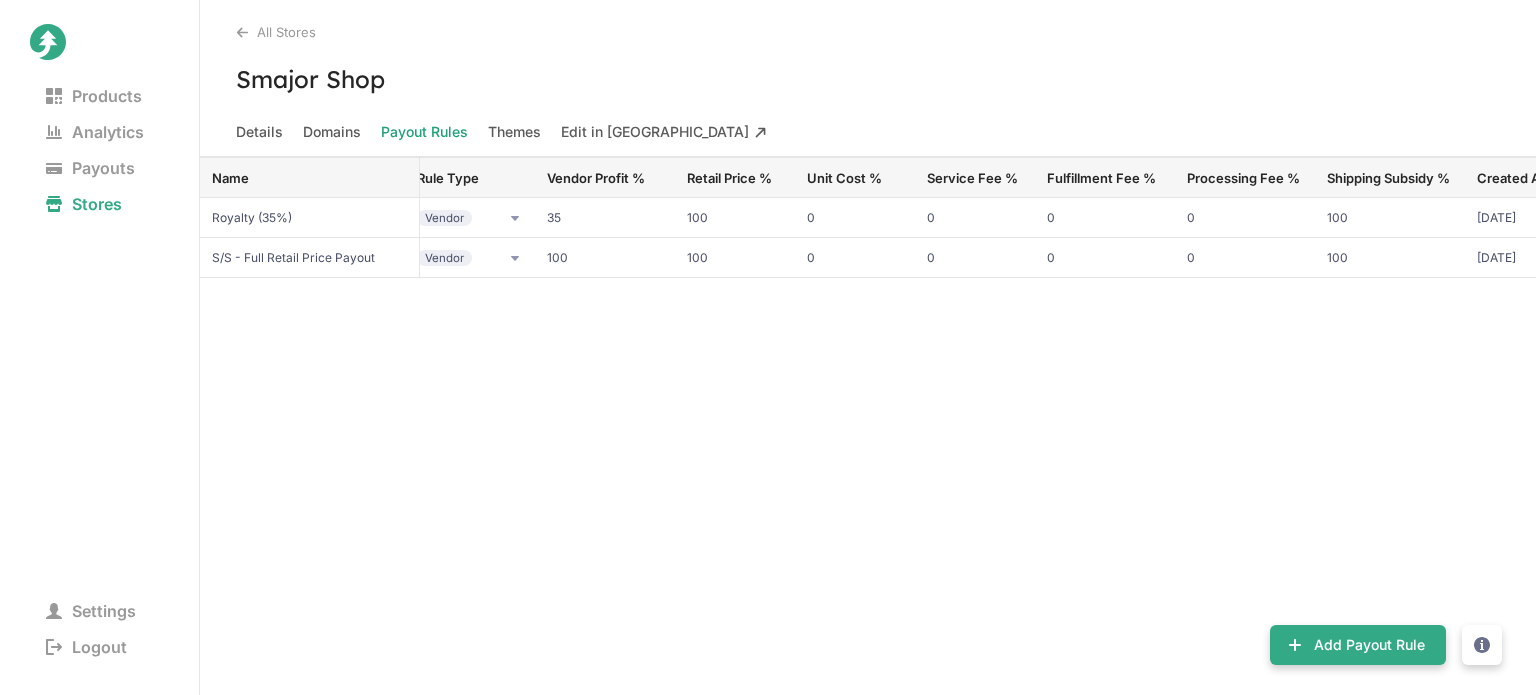 scroll, scrollTop: 0, scrollLeft: 0, axis: both 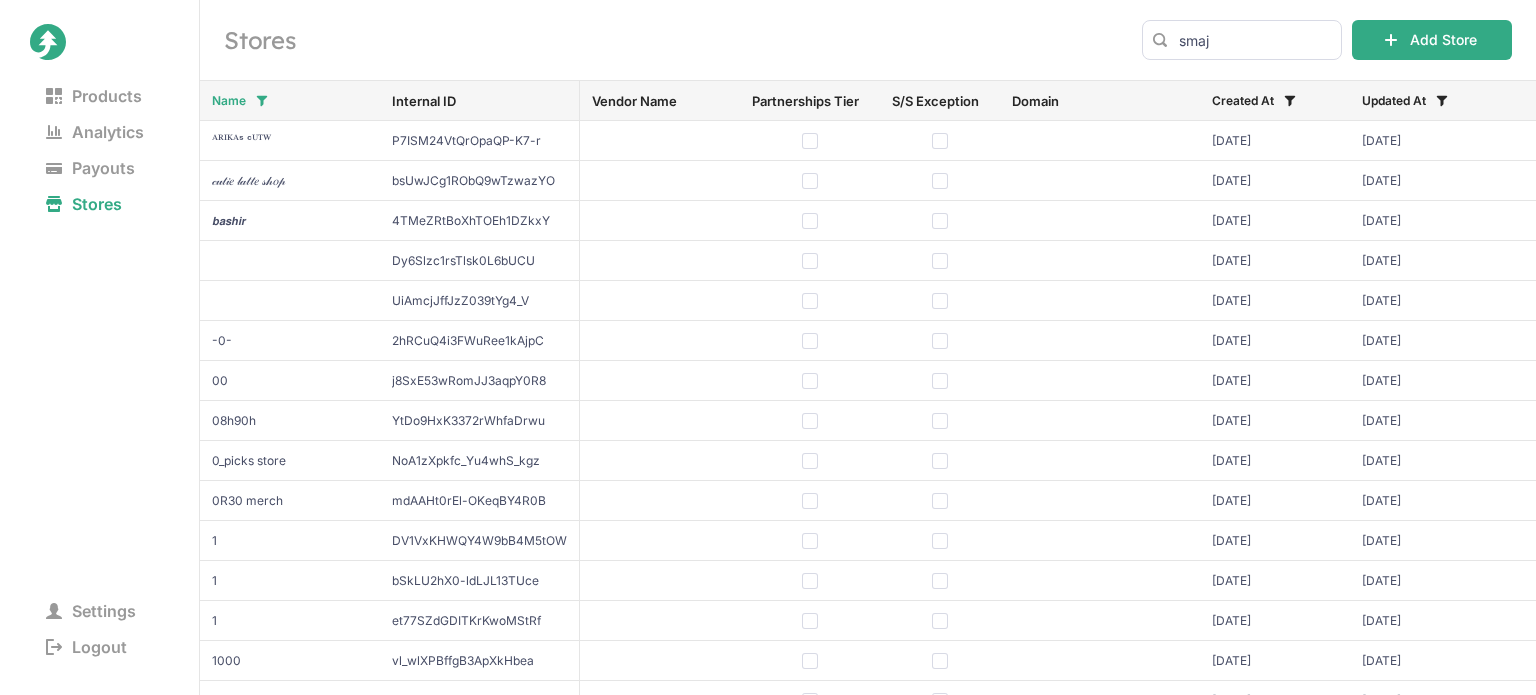 click 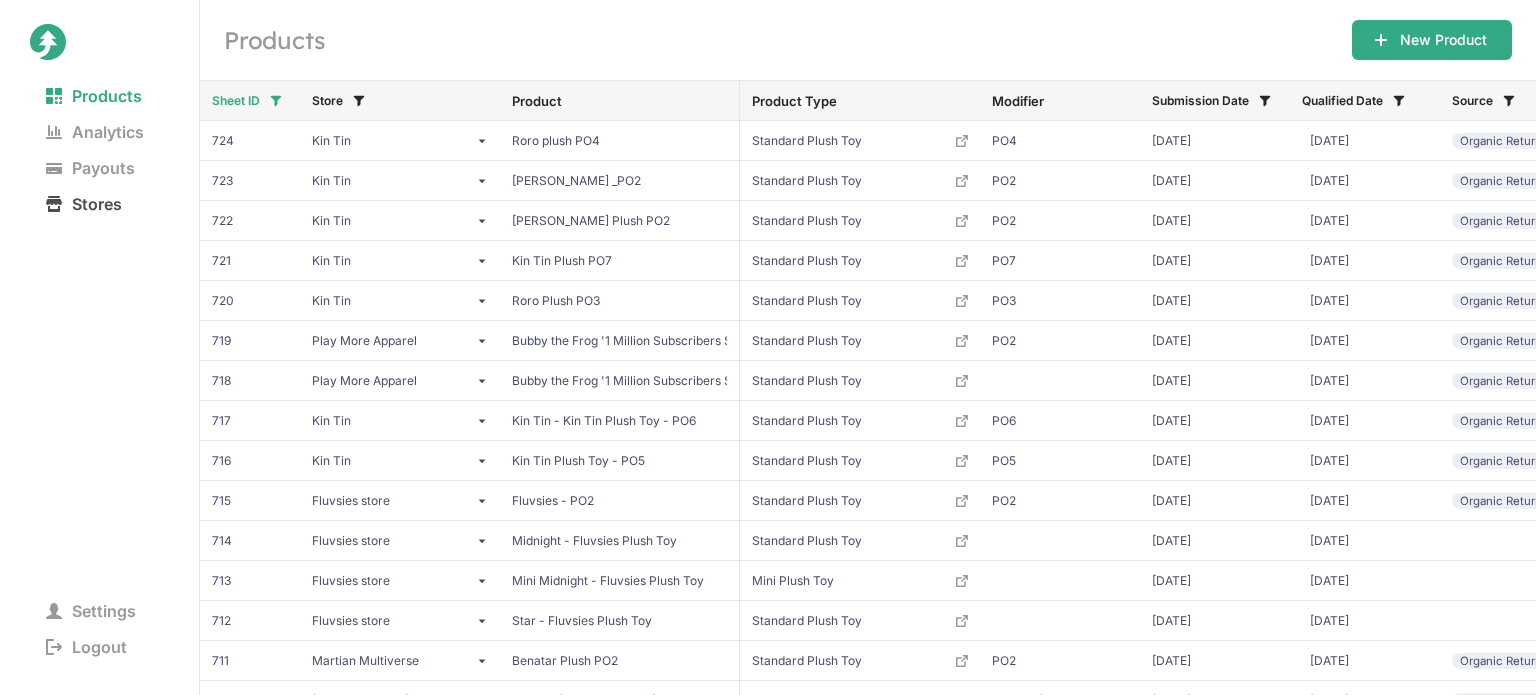 click on "Stores" at bounding box center [84, 204] 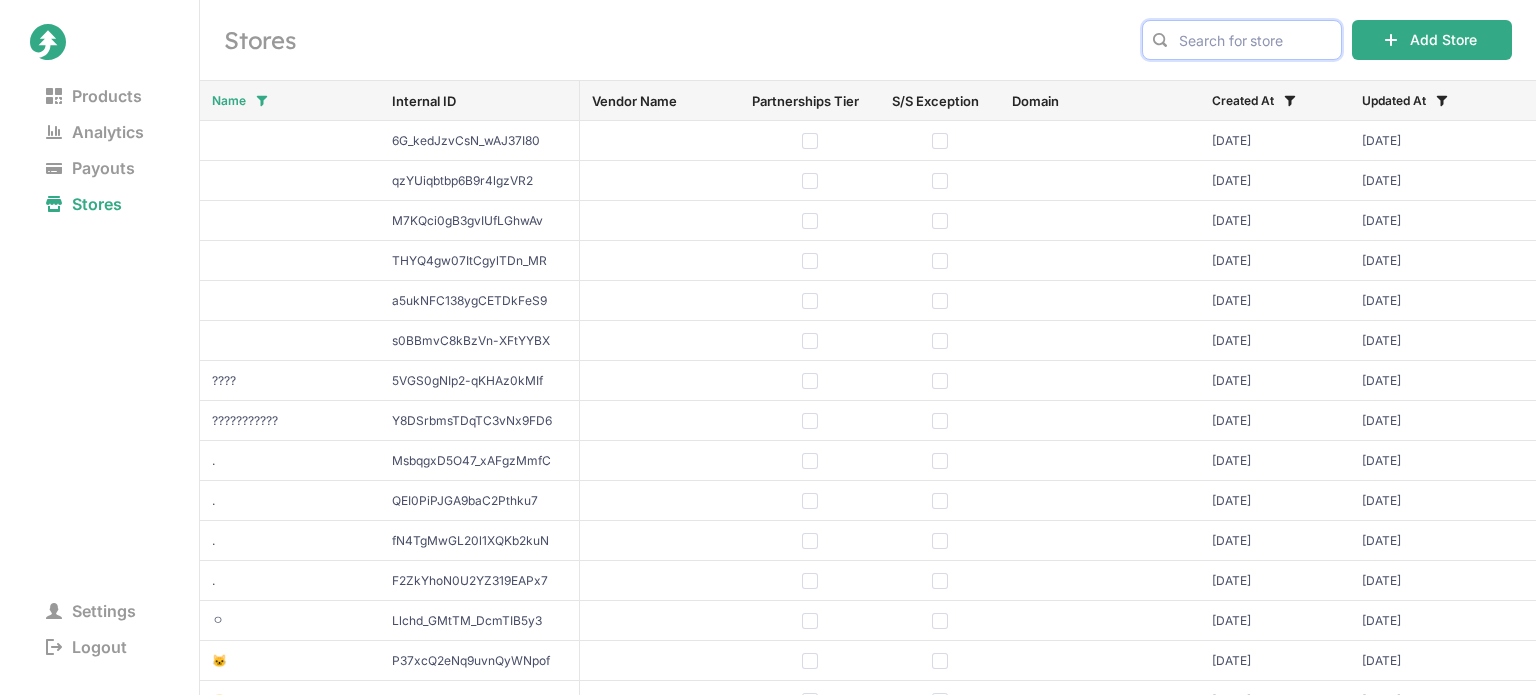 click at bounding box center [1242, 40] 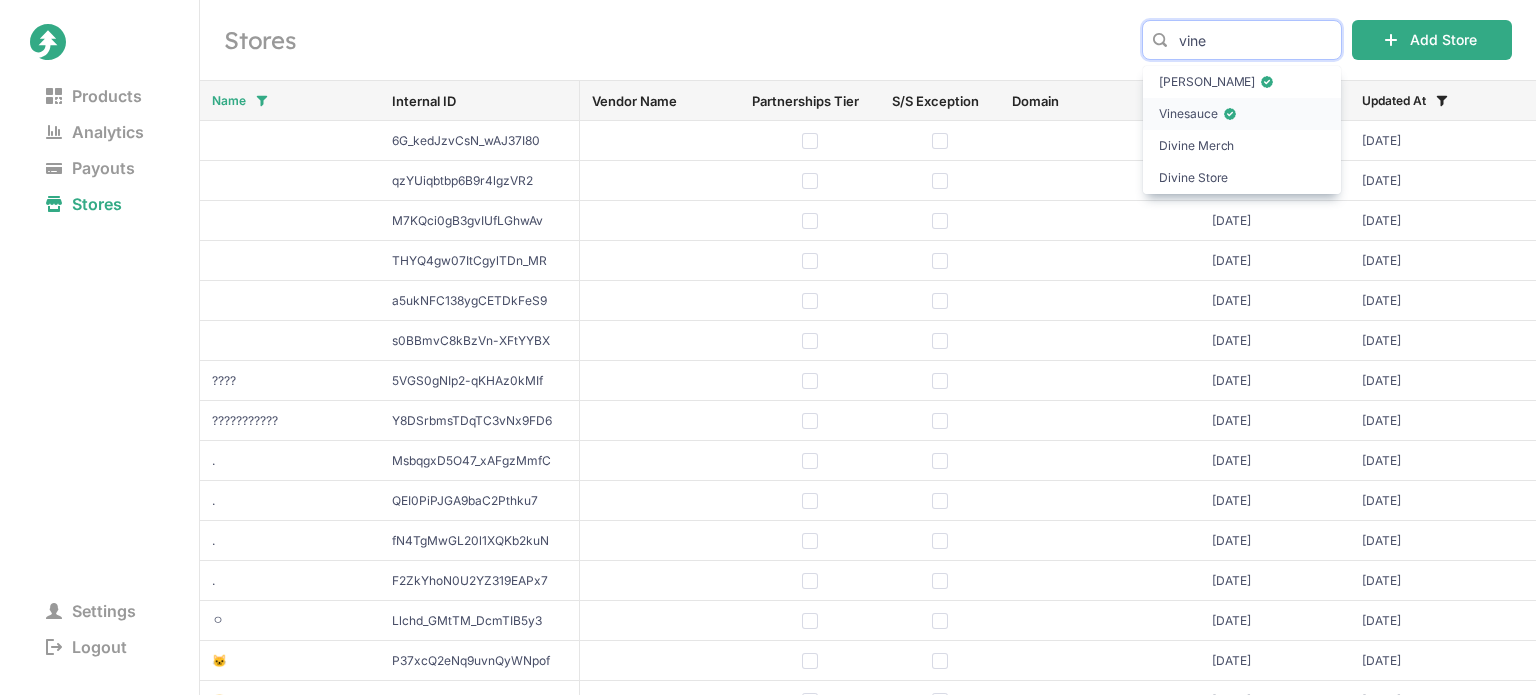 type on "vine" 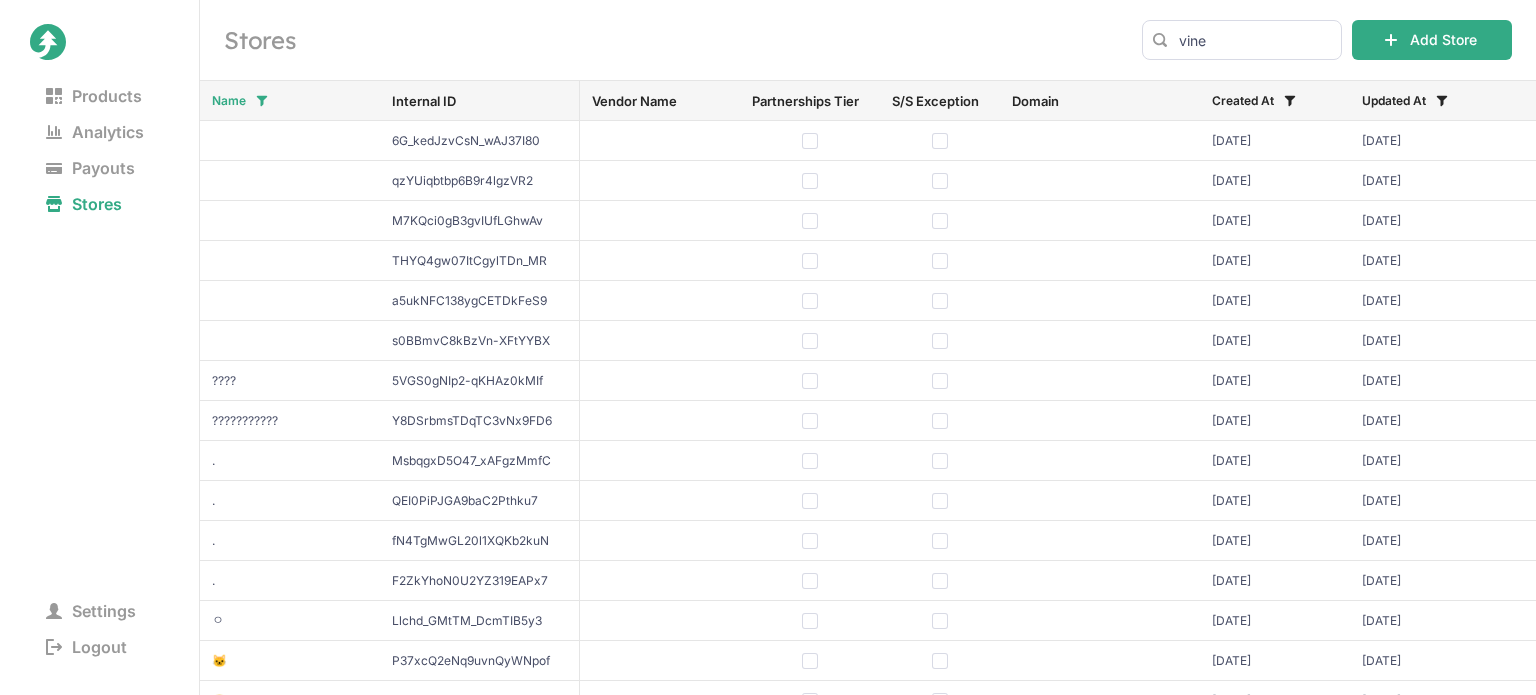 click on "Vinesauce" at bounding box center (1242, 114) 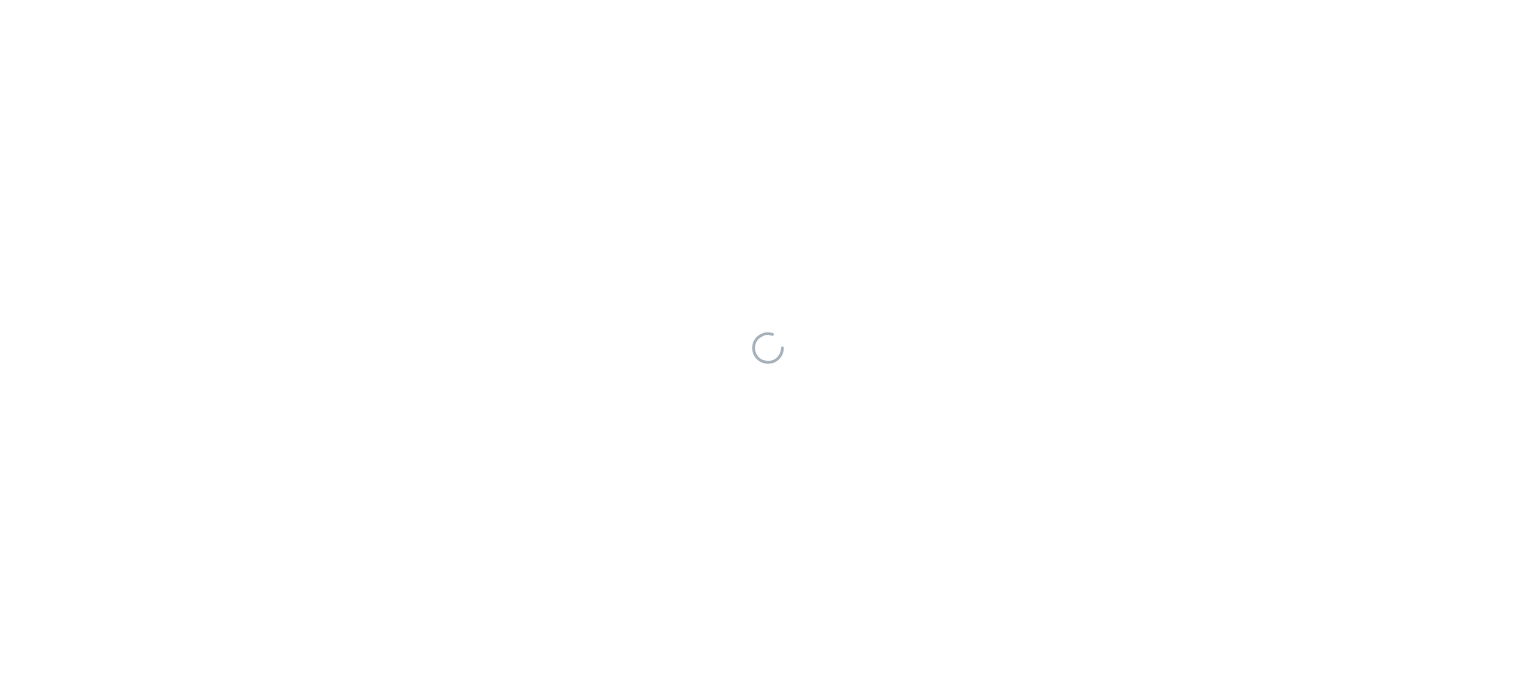 scroll, scrollTop: 0, scrollLeft: 0, axis: both 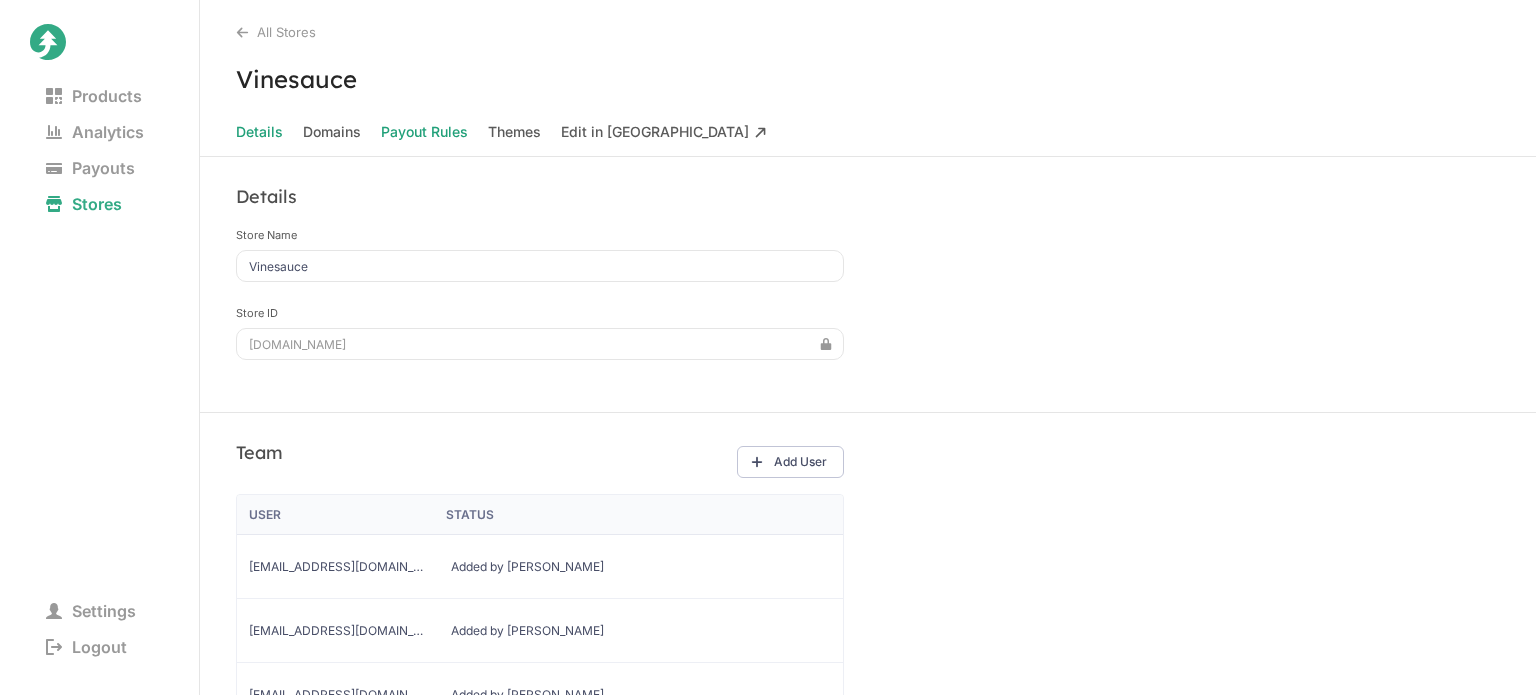 click on "Payout Rules" at bounding box center [424, 132] 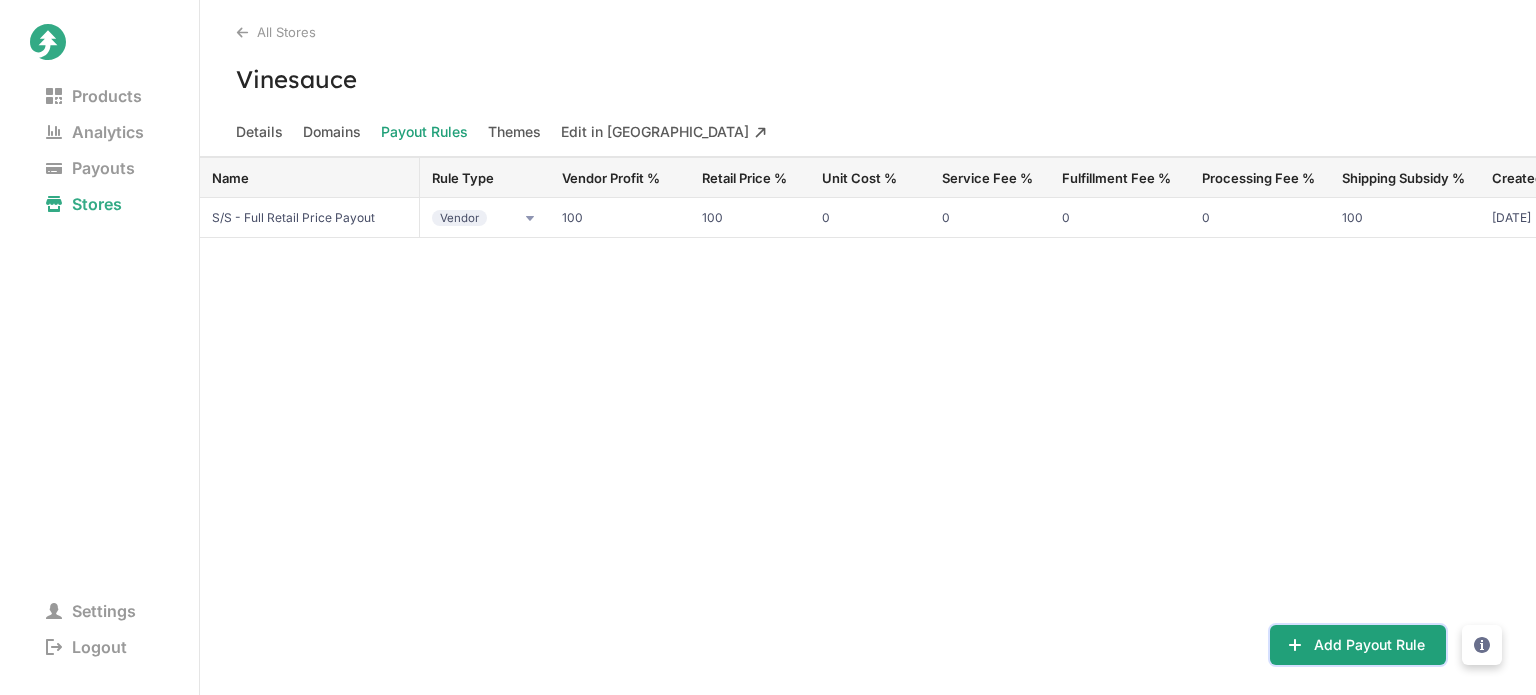 click on "Add Payout Rule" at bounding box center (1358, 645) 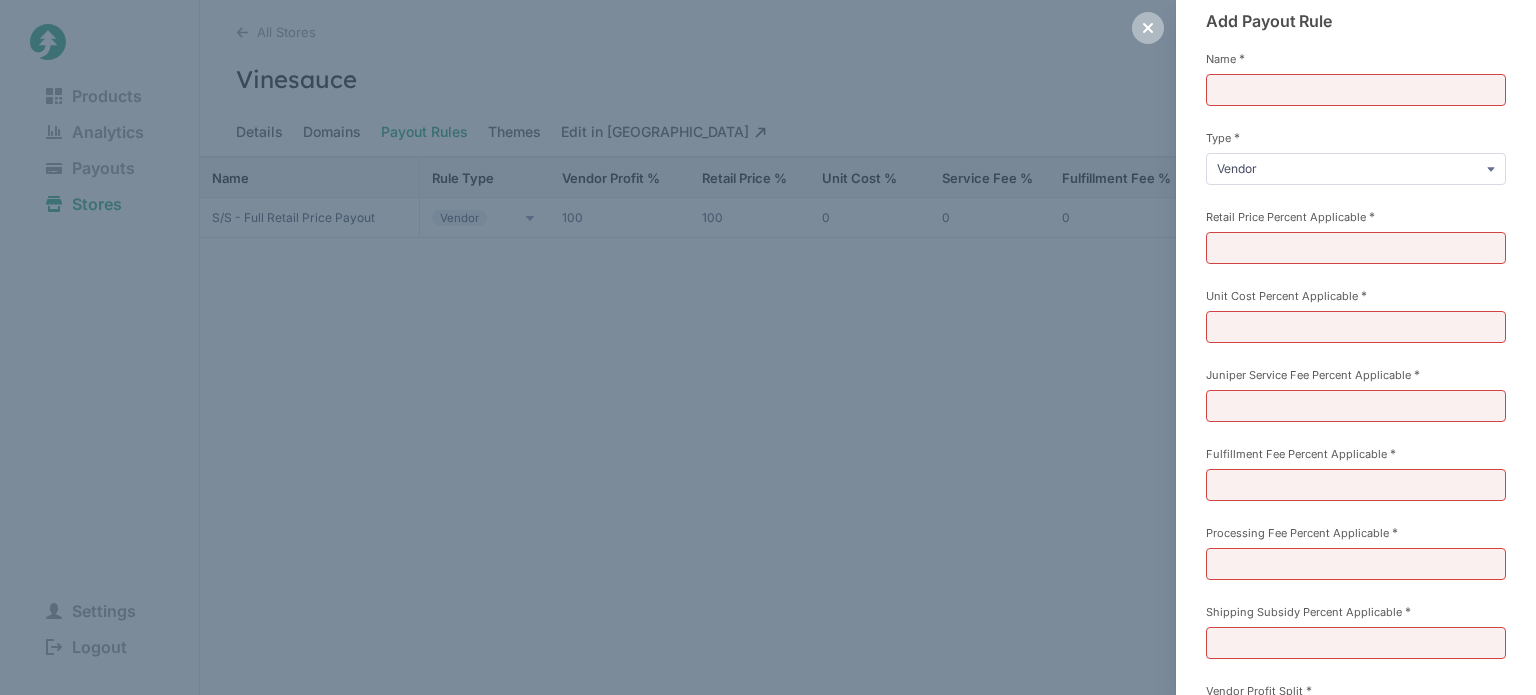 scroll, scrollTop: 0, scrollLeft: 0, axis: both 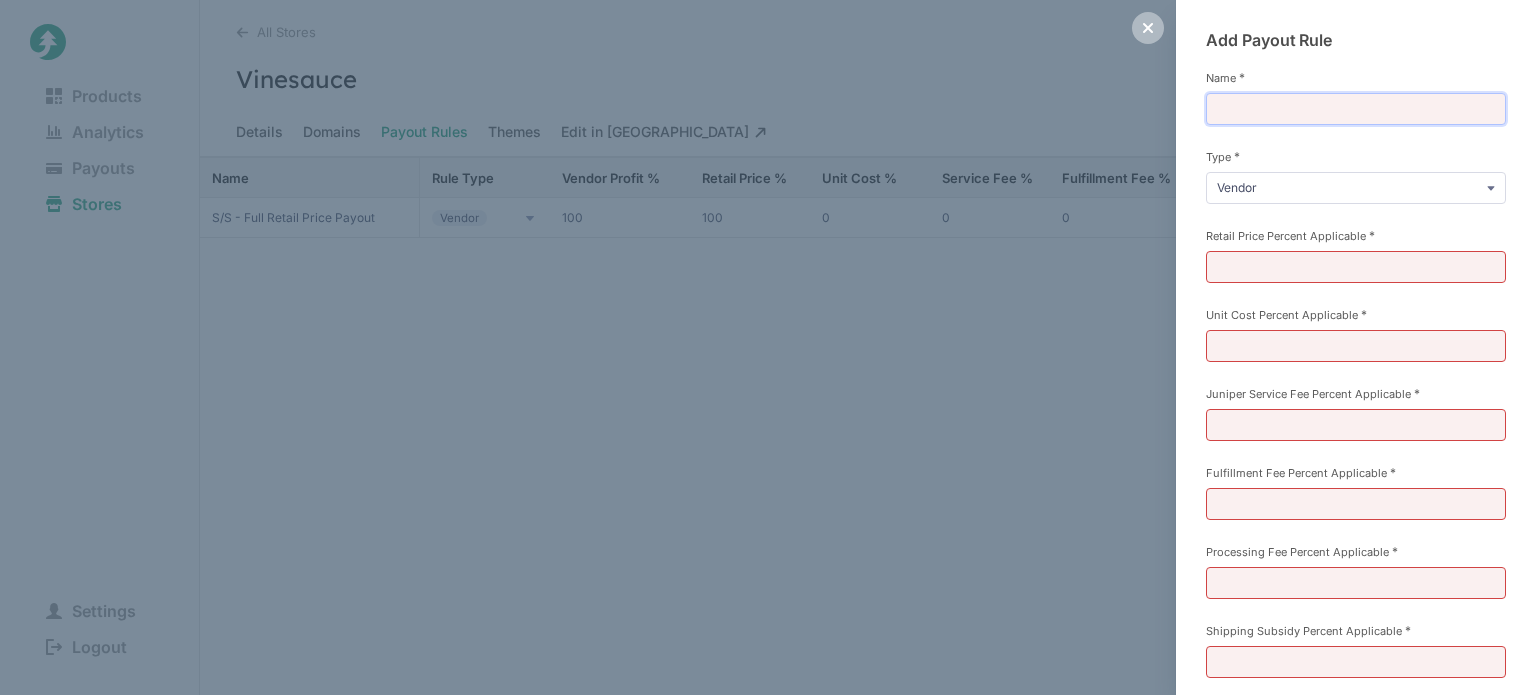click on "Name   *" at bounding box center (1356, 109) 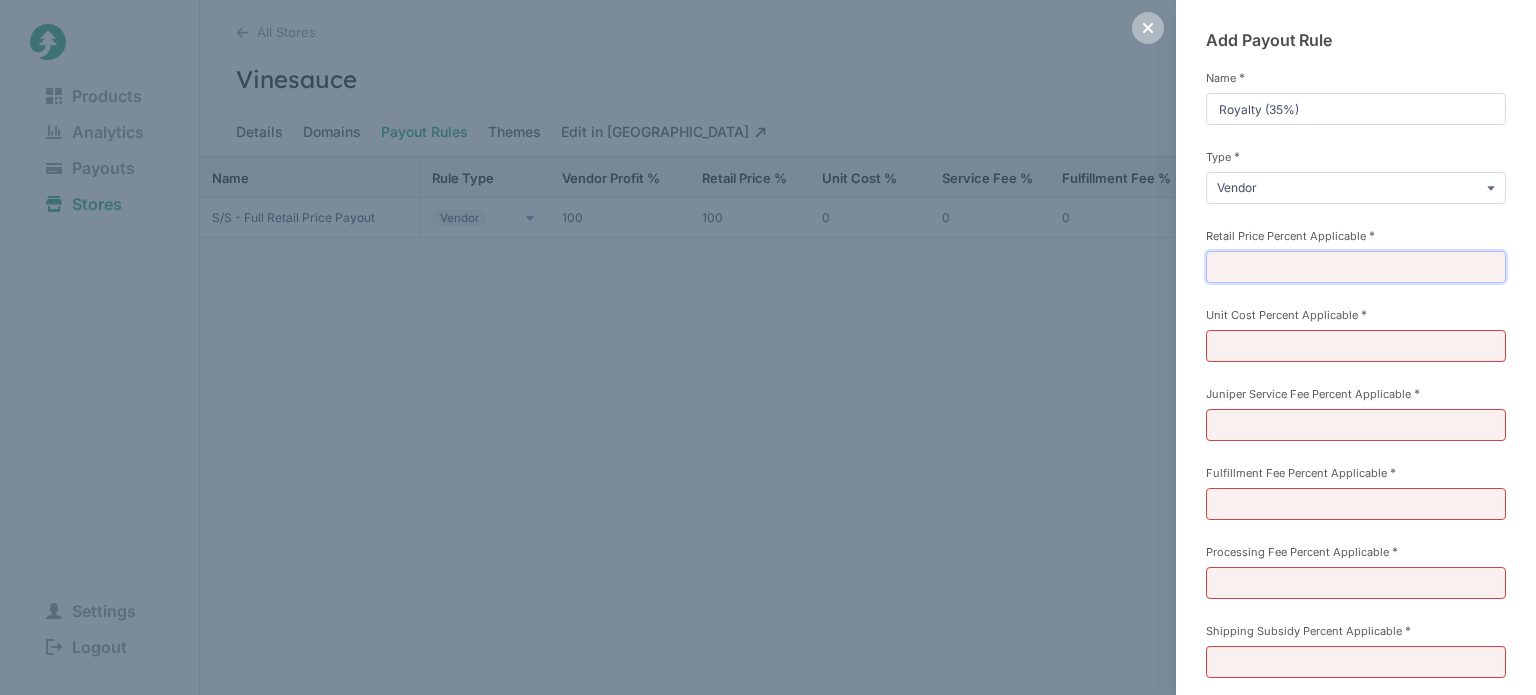 click on "Retail Price Percent Applicable   *" at bounding box center [1356, 267] 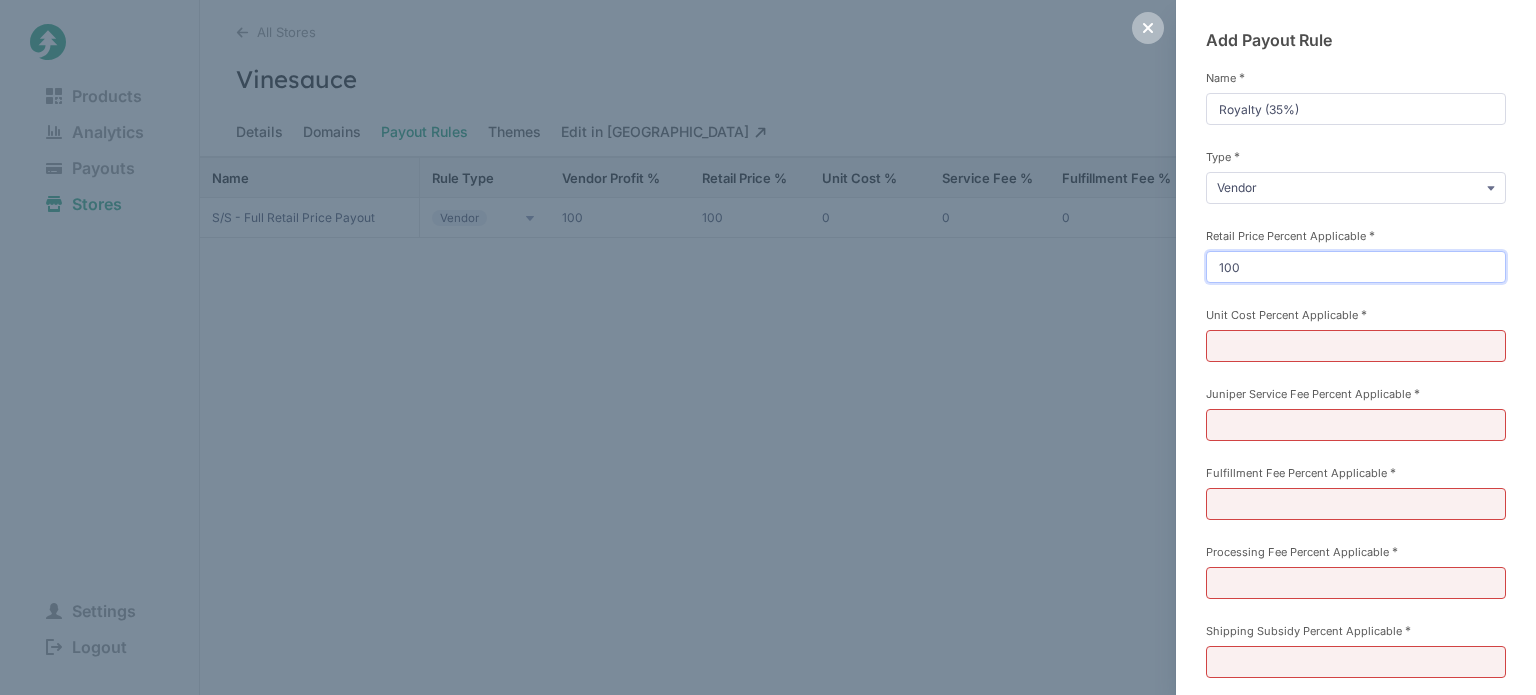 type on "100" 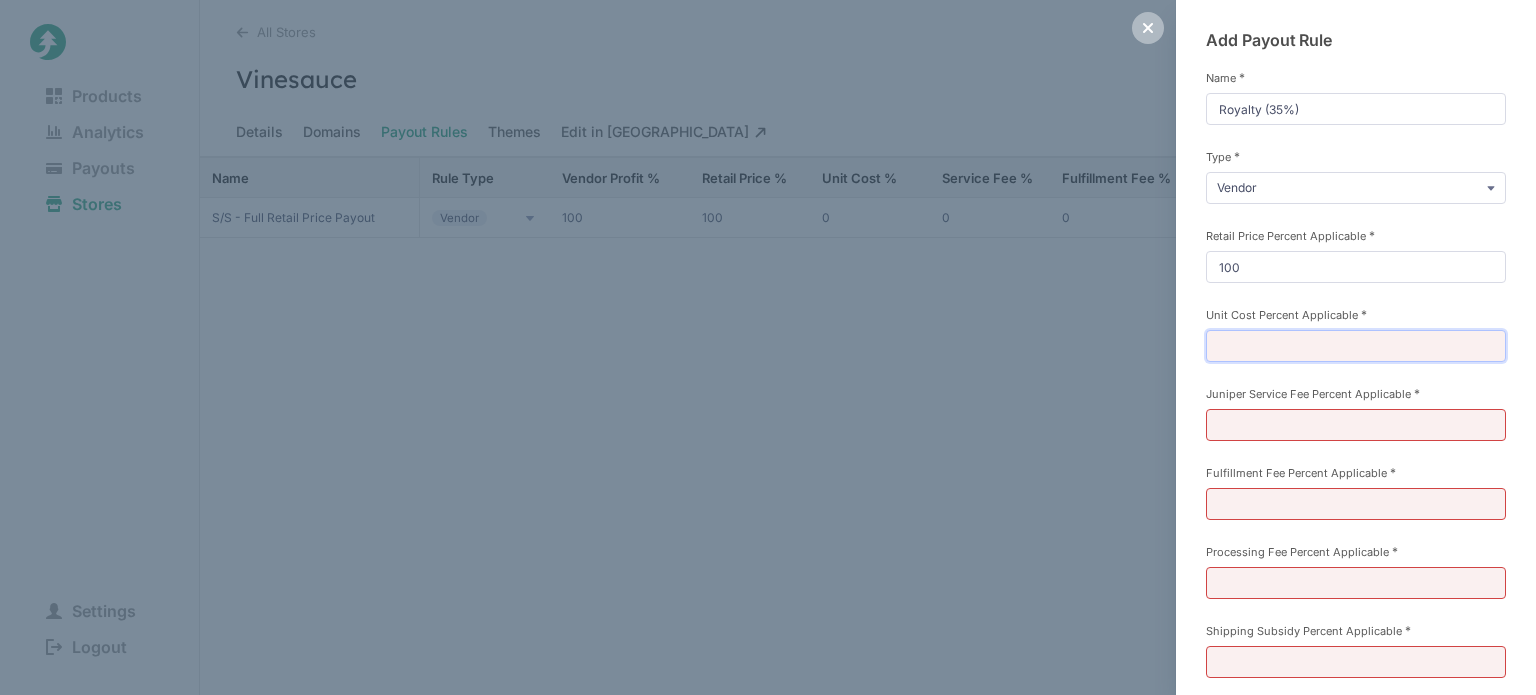 click on "Unit Cost Percent Applicable   *" at bounding box center [1356, 346] 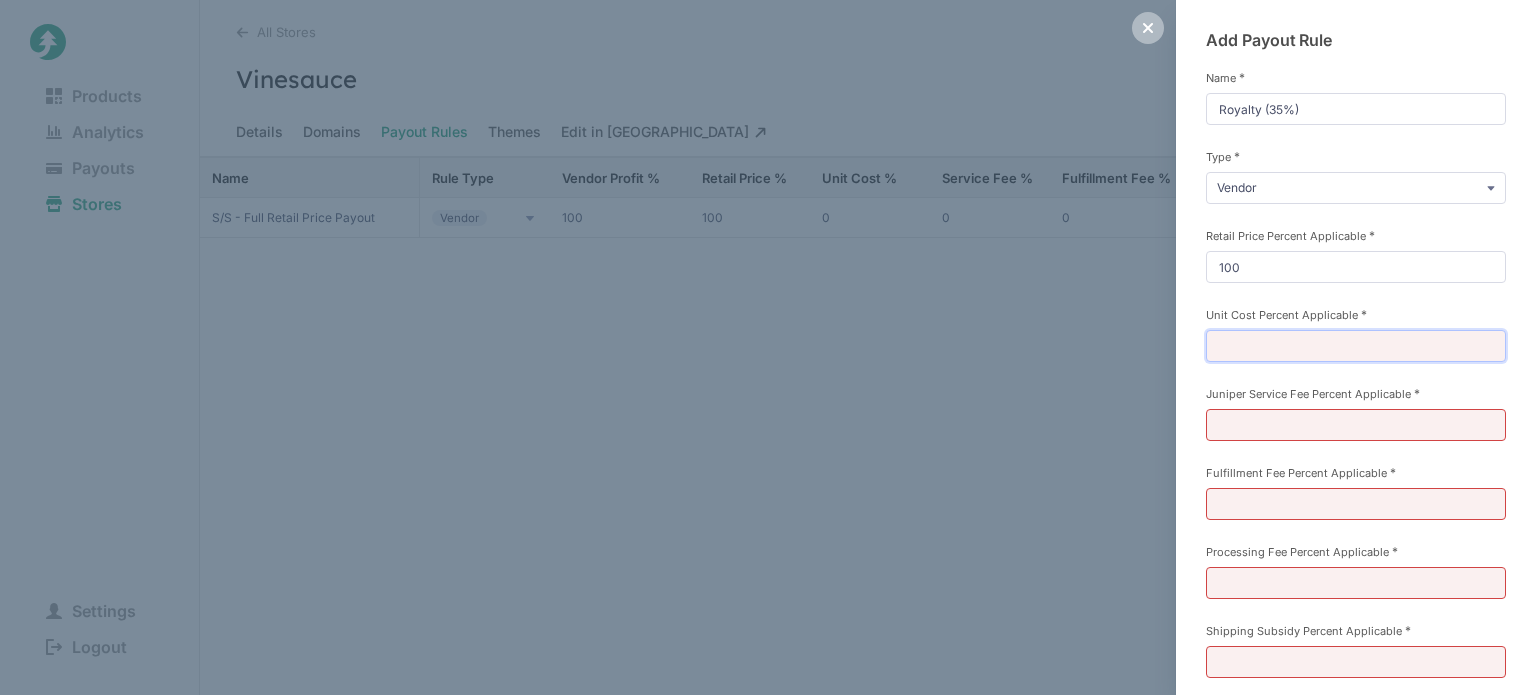 click on "Unit Cost Percent Applicable   *" at bounding box center (1356, 346) 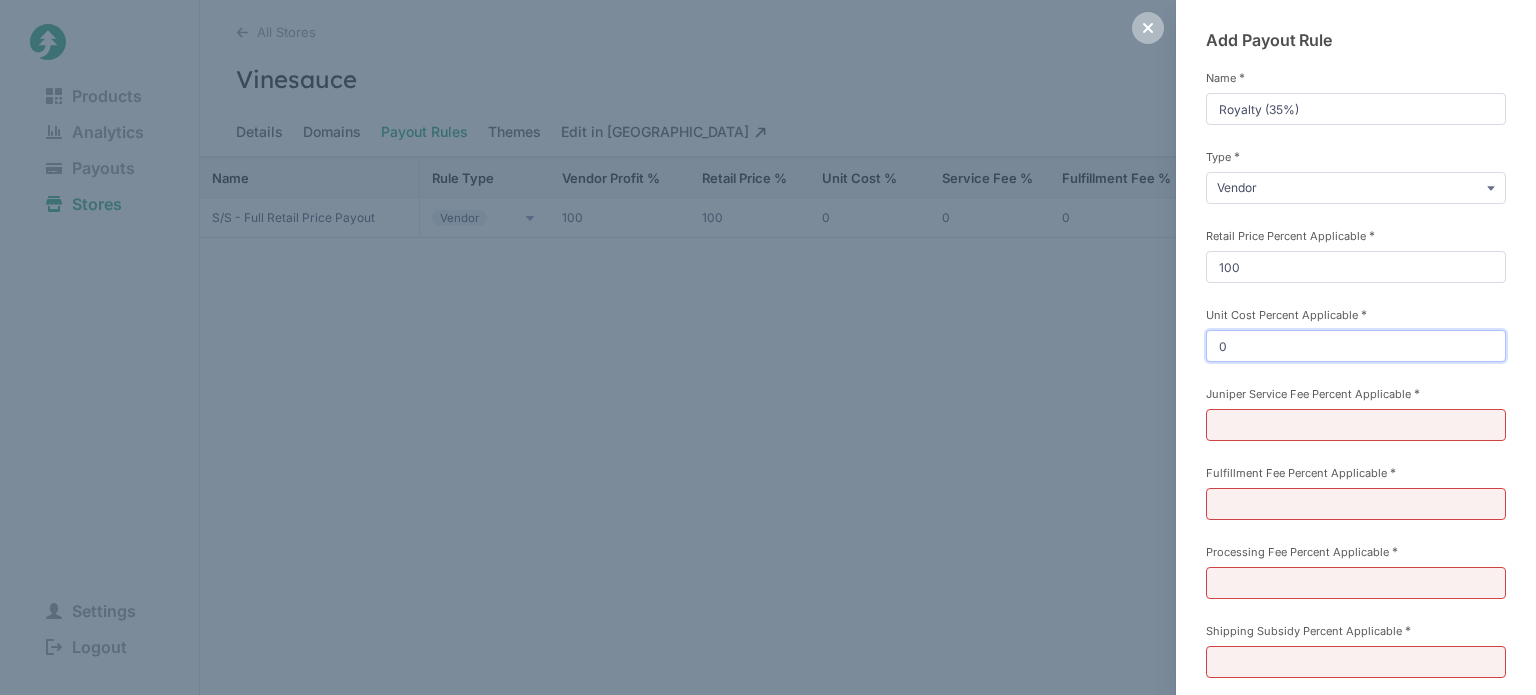 type on "0" 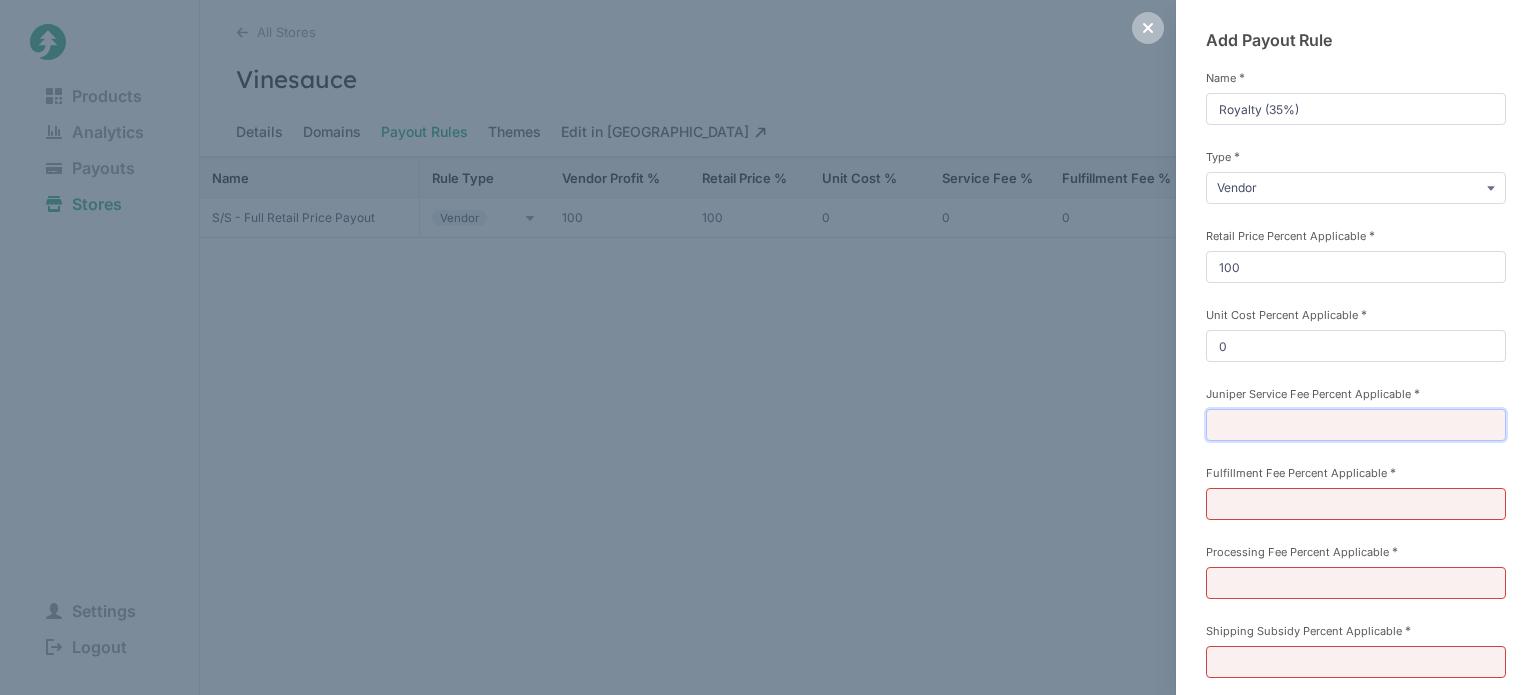 click on "Juniper Service Fee Percent Applicable   *" at bounding box center [1356, 425] 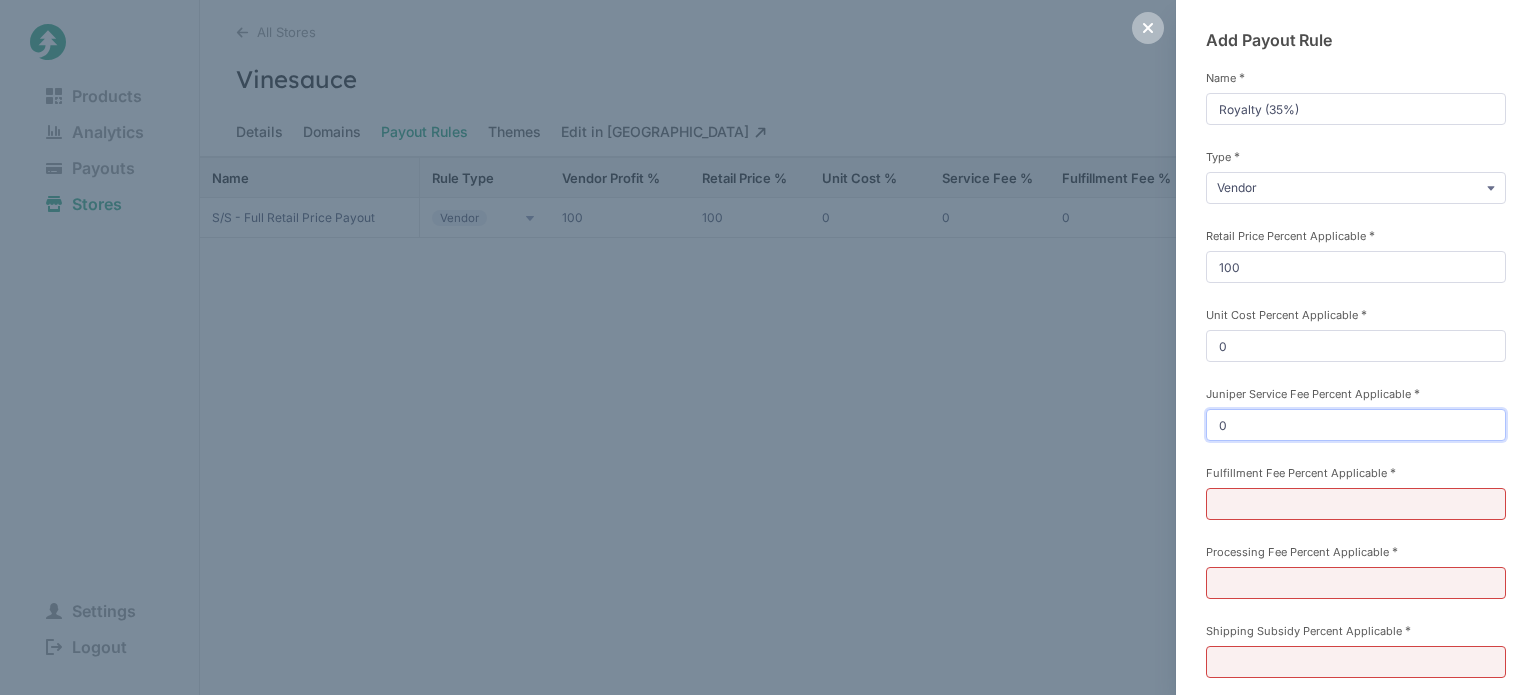 type on "0" 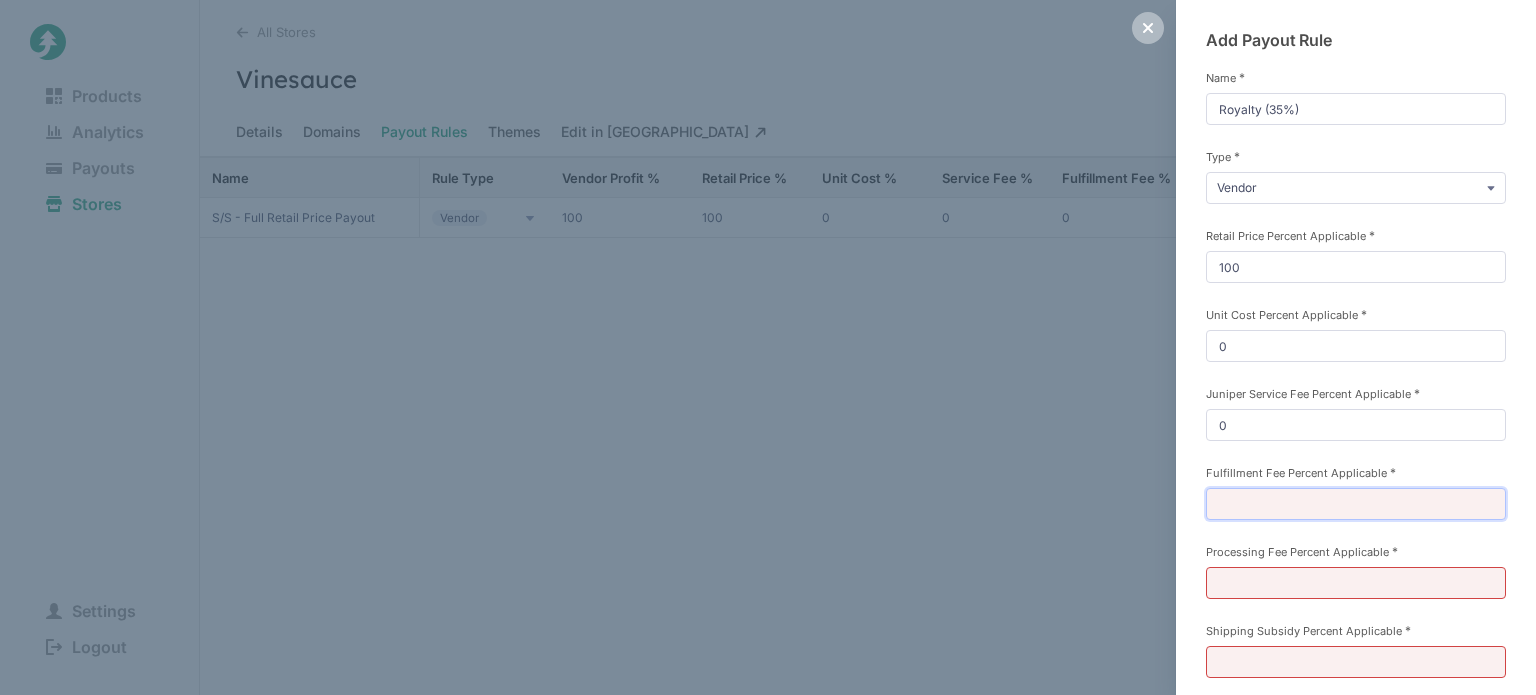 click on "Fulfillment Fee Percent Applicable   *" at bounding box center [1356, 504] 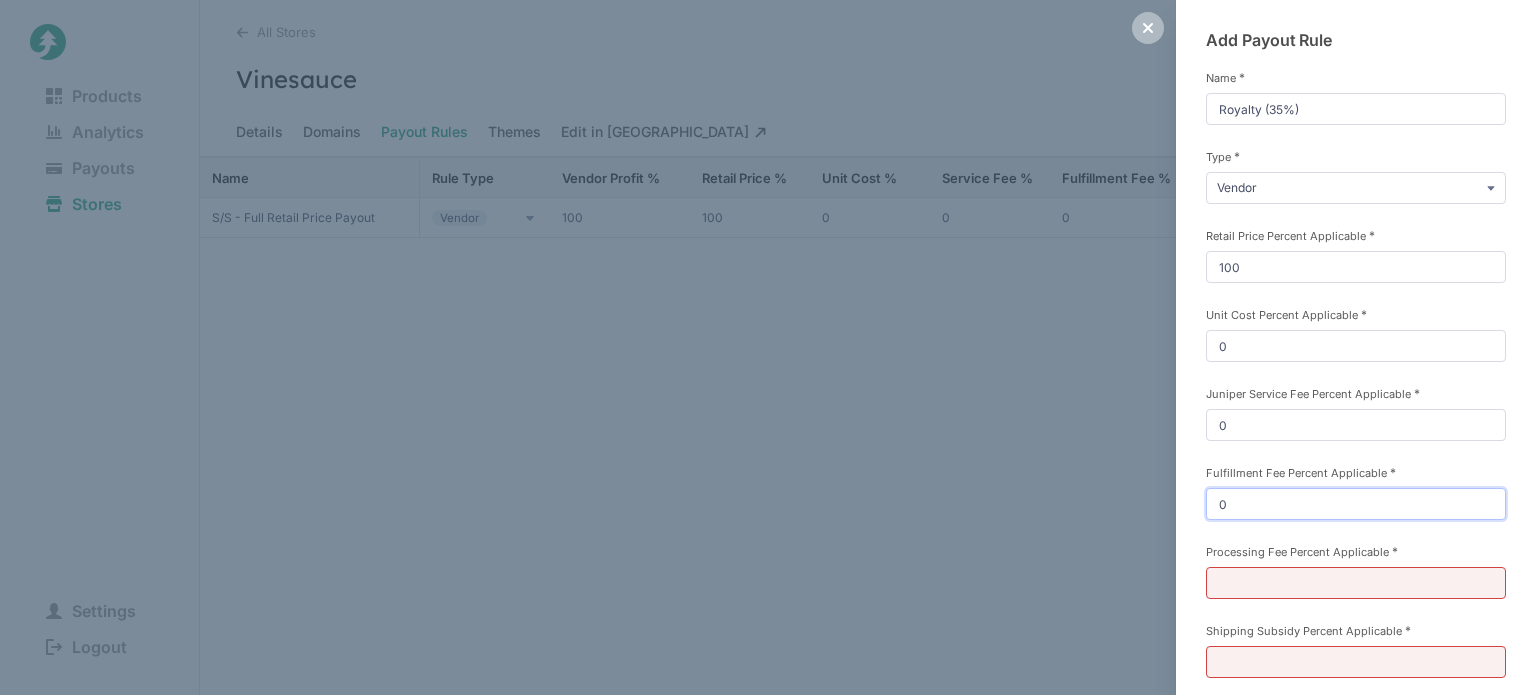 type on "0" 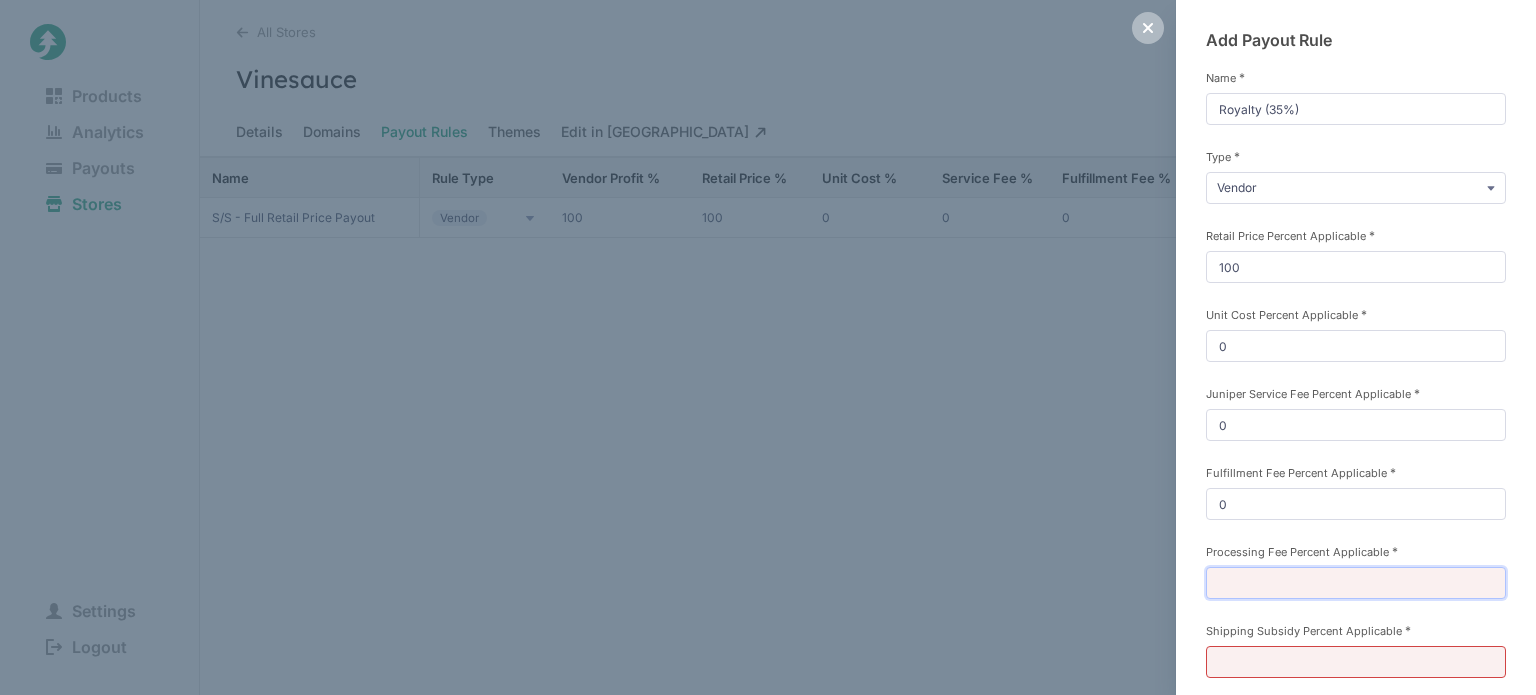 click on "Processing Fee Percent Applicable   *" at bounding box center (1356, 583) 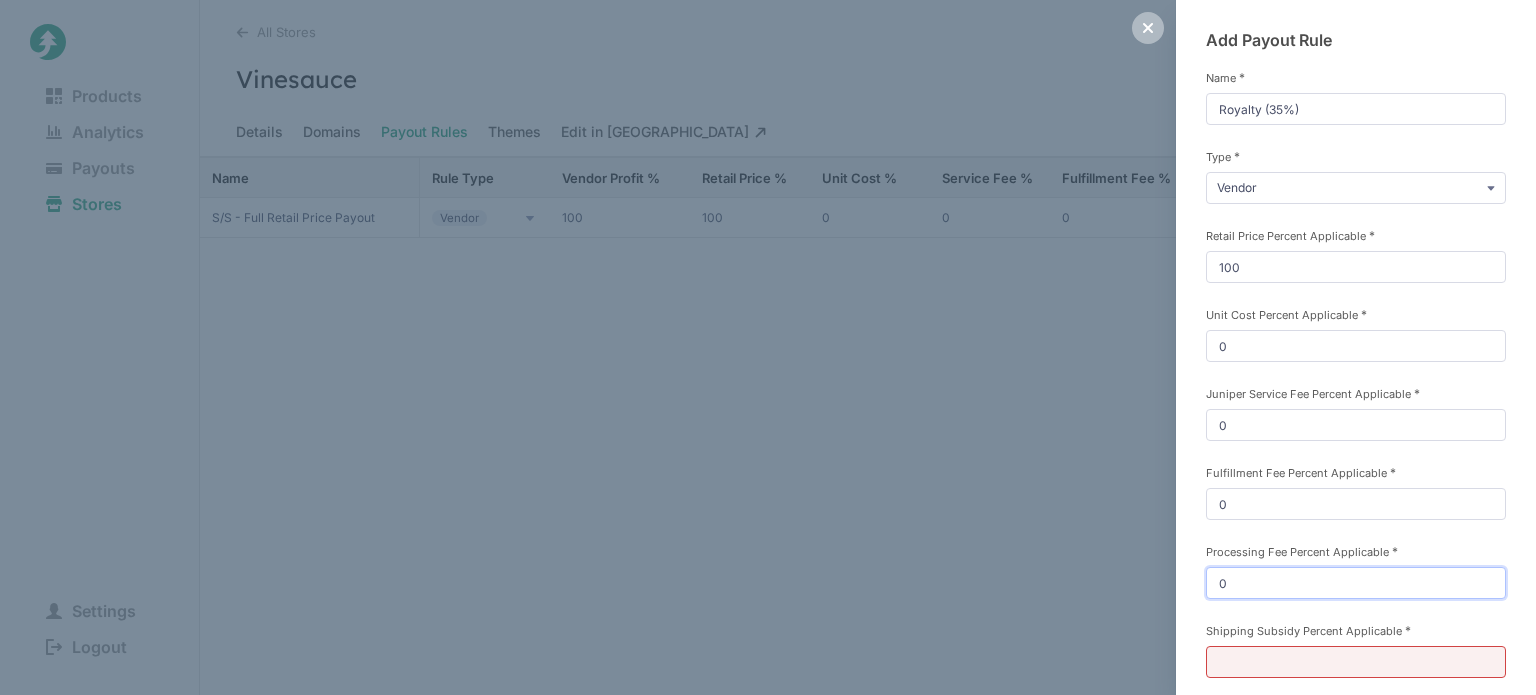 type on "0" 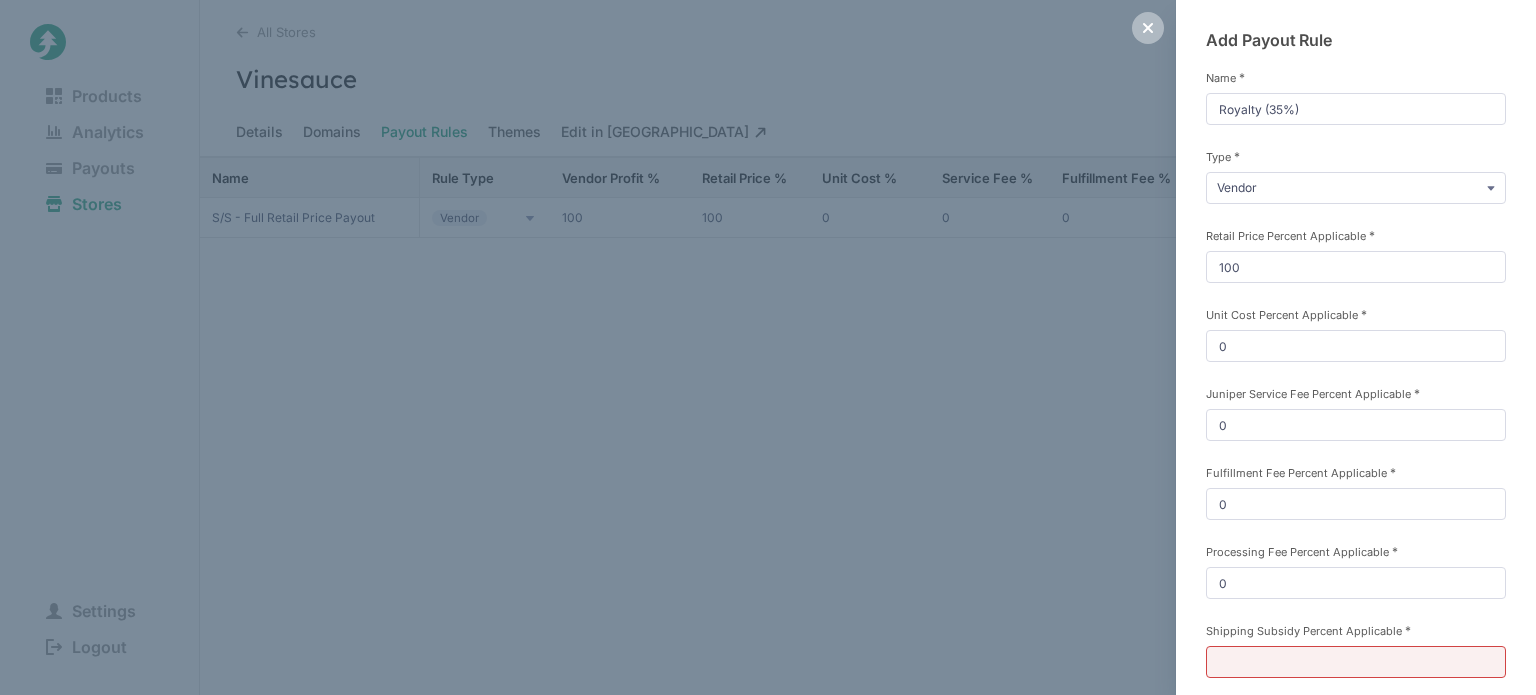click on "Add Payout Rule Name   * Royalty (35%) Type   * Vendor Commission Referral Retail Price Percent Applicable   * 100 Unit Cost Percent Applicable   * 0 Juniper Service Fee Percent Applicable   * 0 Fulfillment Fee Percent Applicable   * 0 Processing Fee Percent Applicable   * 0 Shipping Subsidy Percent Applicable   * Vendor Profit Split   * Submit Note that you may need to adjust your table filters to find this newly created row." at bounding box center [1356, 459] 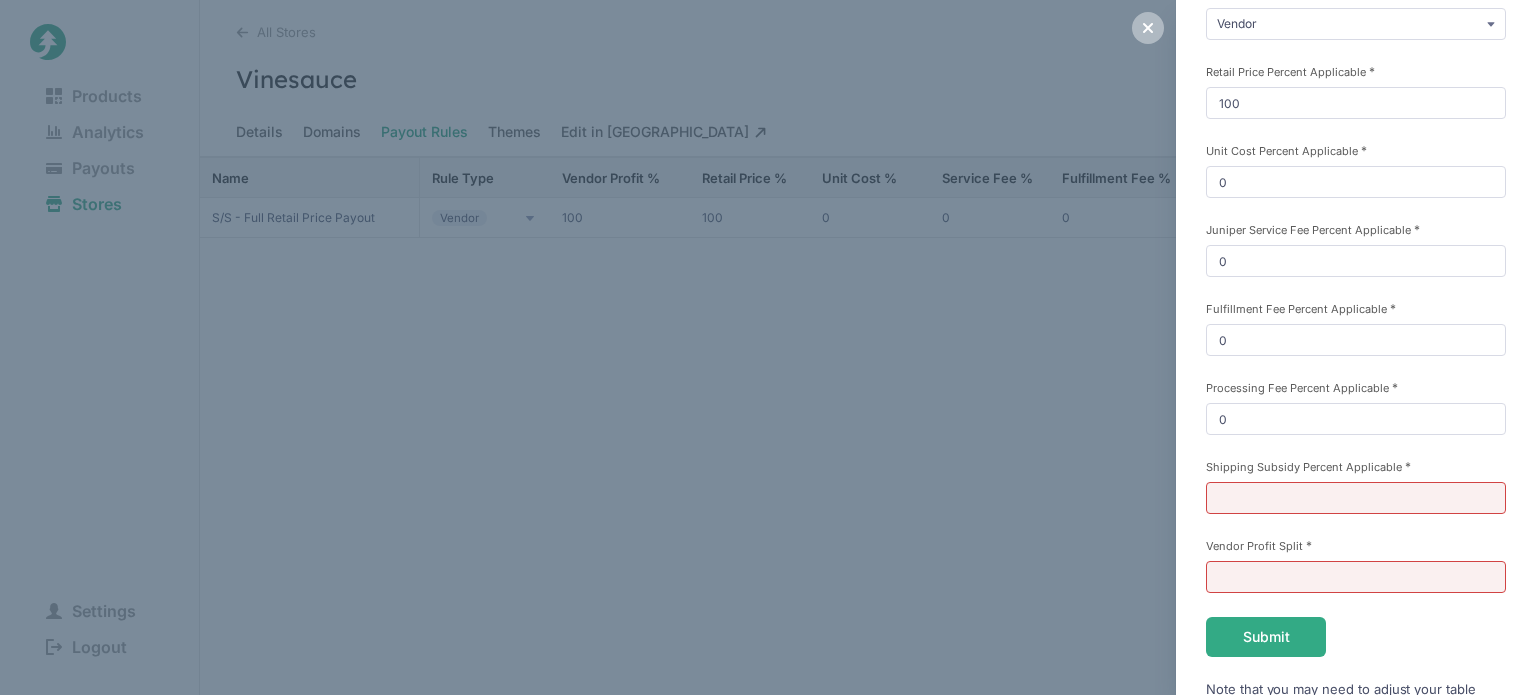 scroll, scrollTop: 200, scrollLeft: 0, axis: vertical 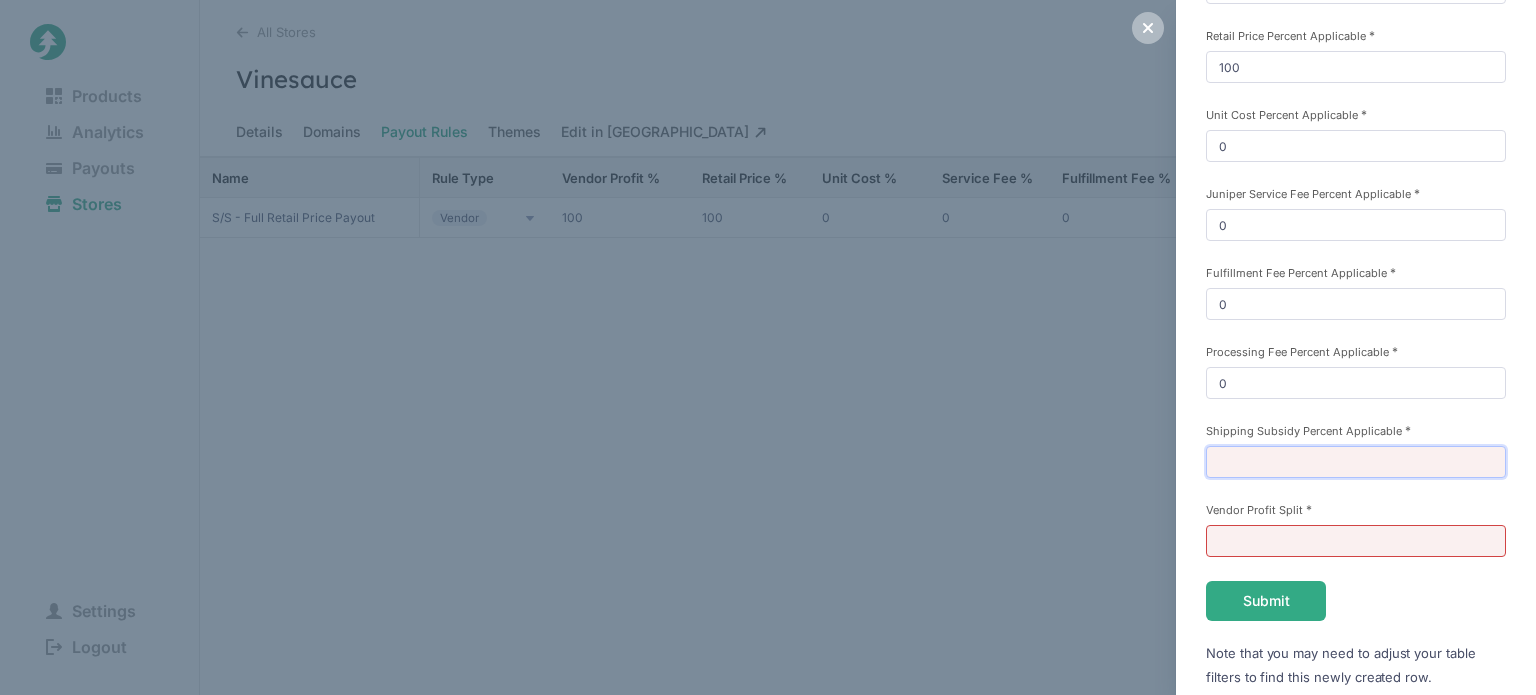 click on "Shipping Subsidy Percent Applicable   *" at bounding box center (1356, 462) 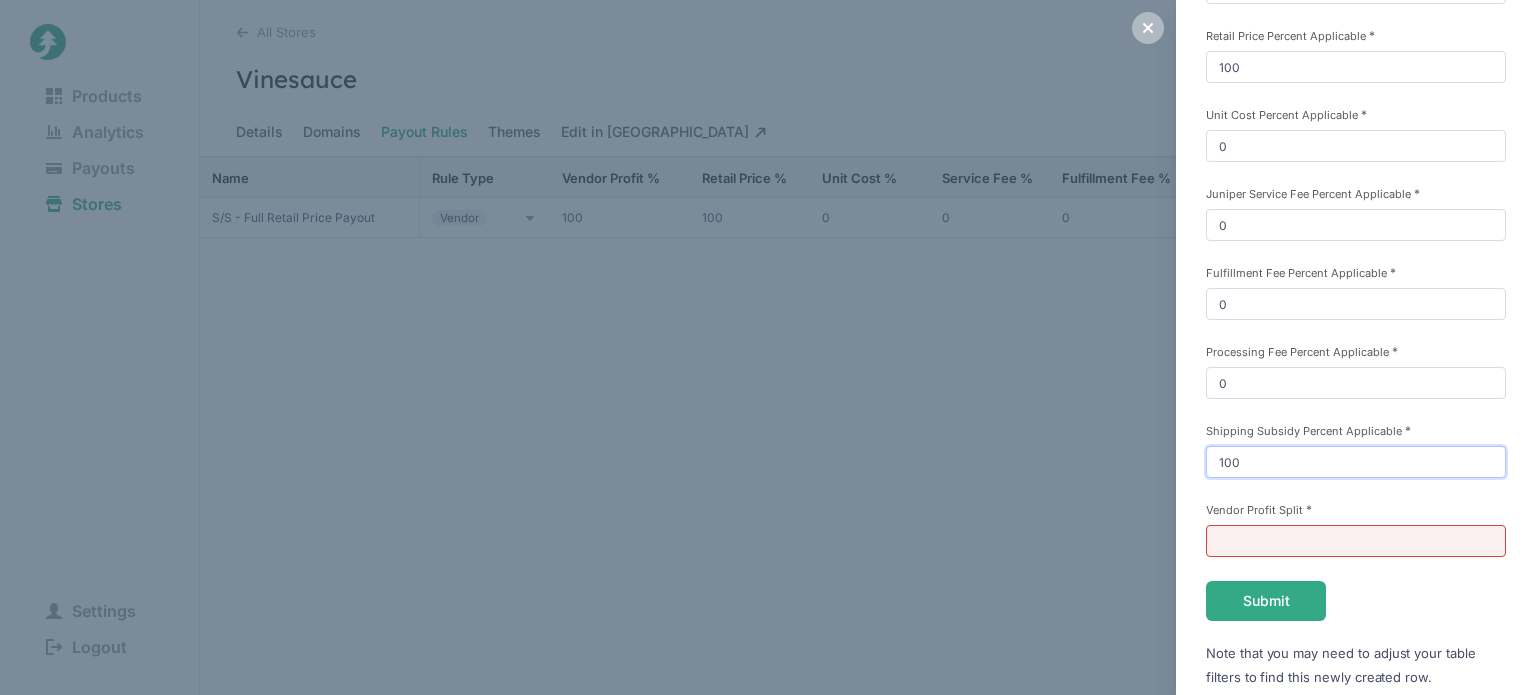 type on "100" 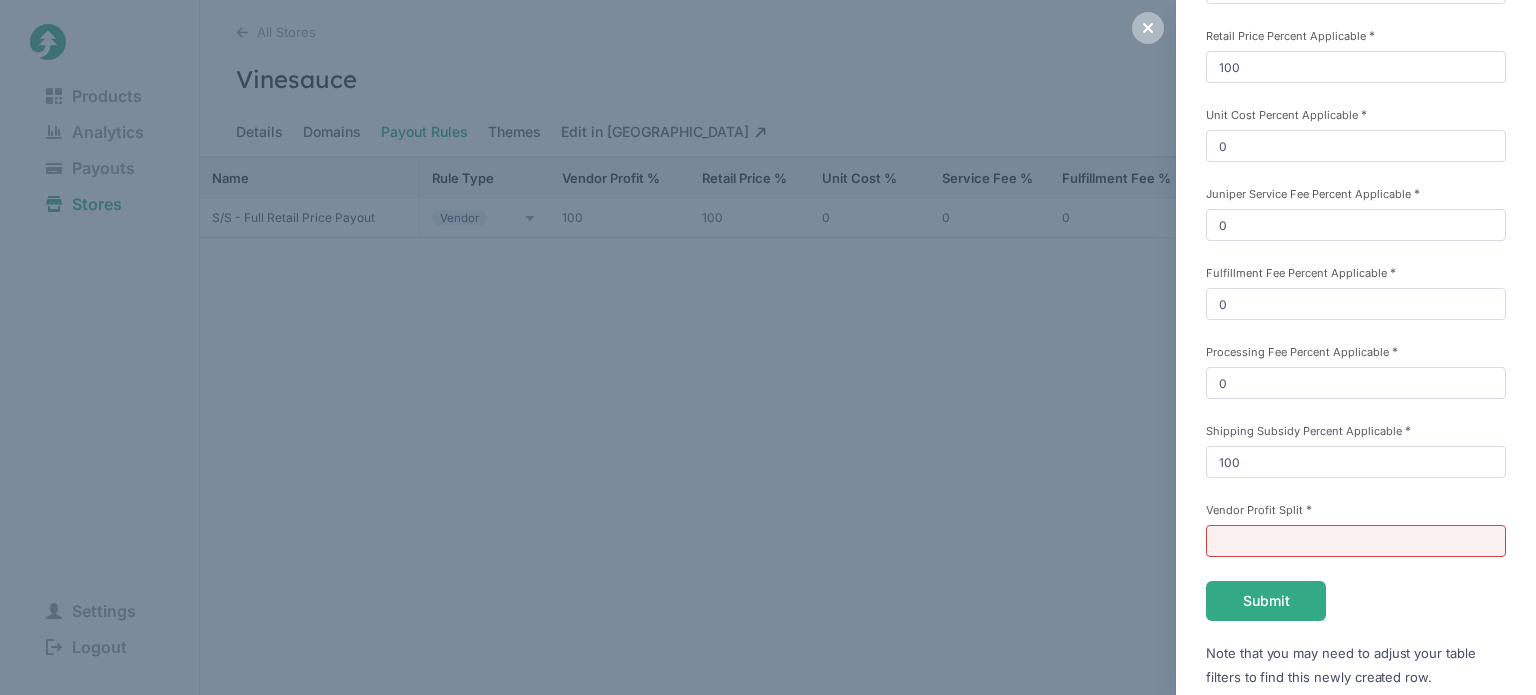 click on "Add Payout Rule Name   * Royalty (35%) Type   * Vendor Commission Referral Retail Price Percent Applicable   * 100 Unit Cost Percent Applicable   * 0 Juniper Service Fee Percent Applicable   * 0 Fulfillment Fee Percent Applicable   * 0 Processing Fee Percent Applicable   * 0 Shipping Subsidy Percent Applicable   * 100 Vendor Profit Split   * Submit Note that you may need to adjust your table filters to find this newly created row." at bounding box center (1356, 259) 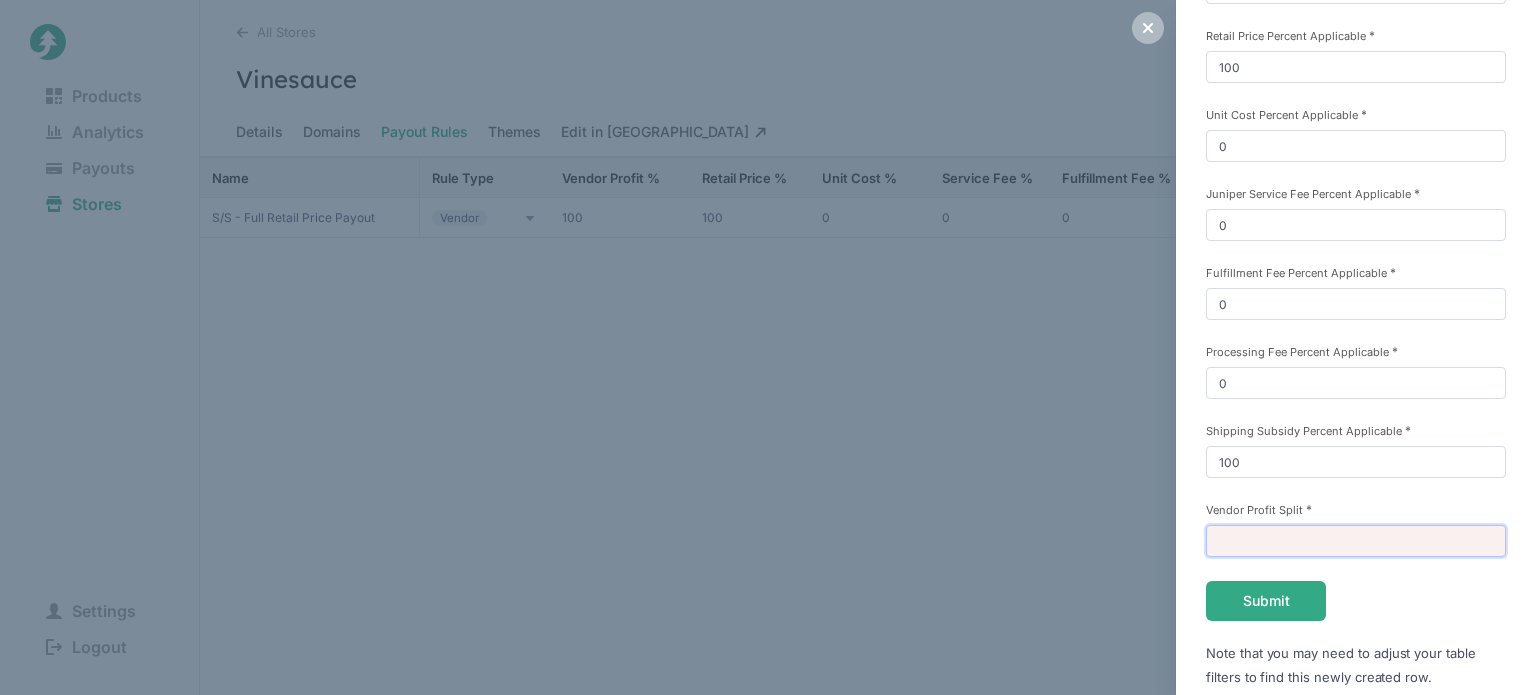 click on "Vendor Profit Split   *" at bounding box center [1356, 541] 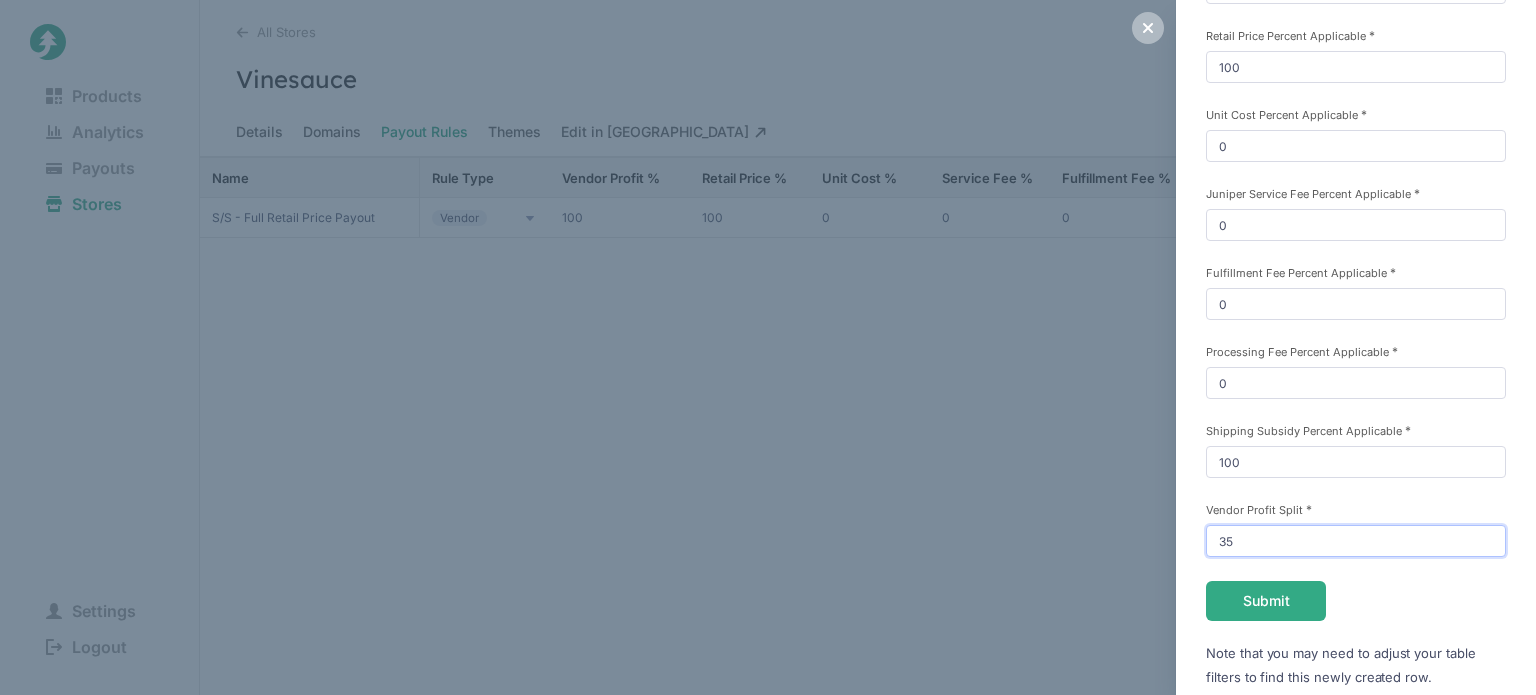type on "35" 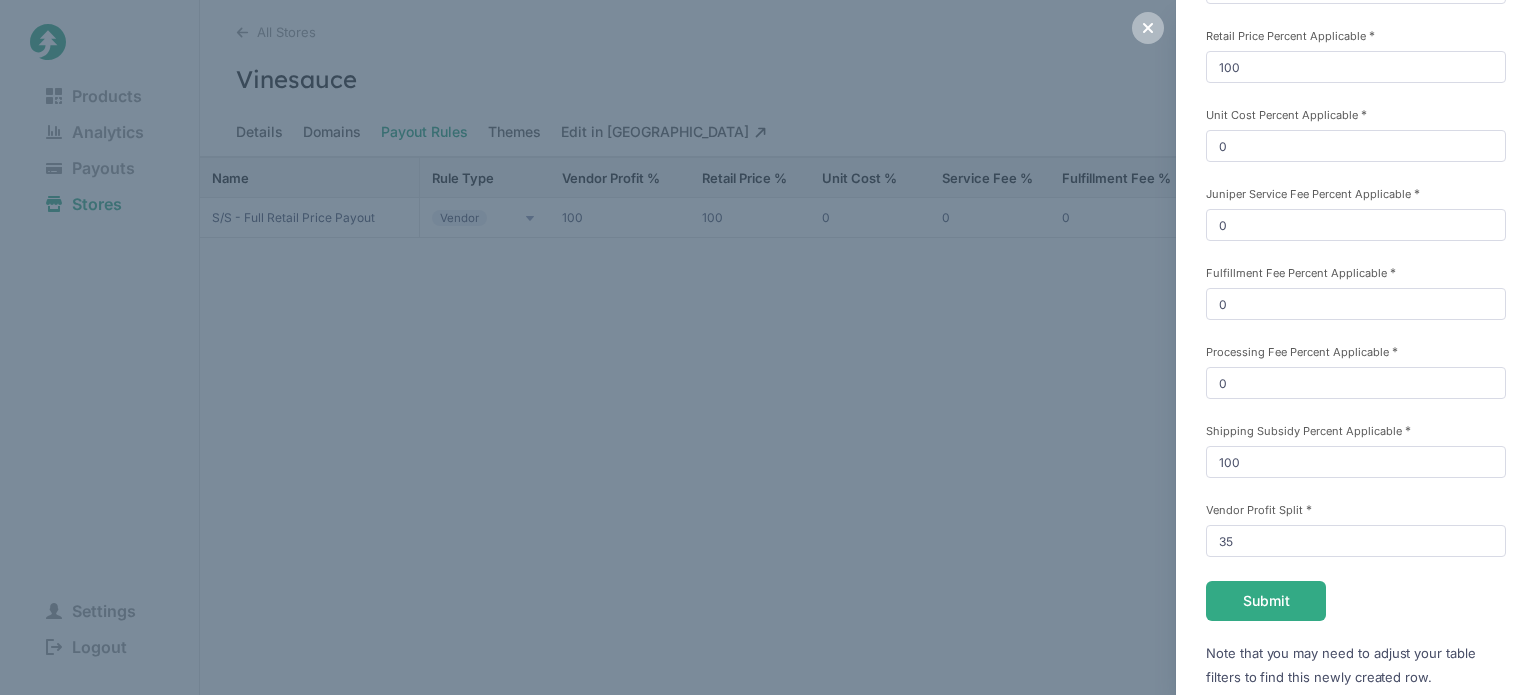click on "Add Payout Rule Name   * Royalty (35%) Type   * Vendor Commission Referral Retail Price Percent Applicable   * 100 Unit Cost Percent Applicable   * 0 Juniper Service Fee Percent Applicable   * 0 Fulfillment Fee Percent Applicable   * 0 Processing Fee Percent Applicable   * 0 Shipping Subsidy Percent Applicable   * 100 Vendor Profit Split   * 35 Submit Note that you may need to adjust your table filters to find this newly created row." at bounding box center (1356, 259) 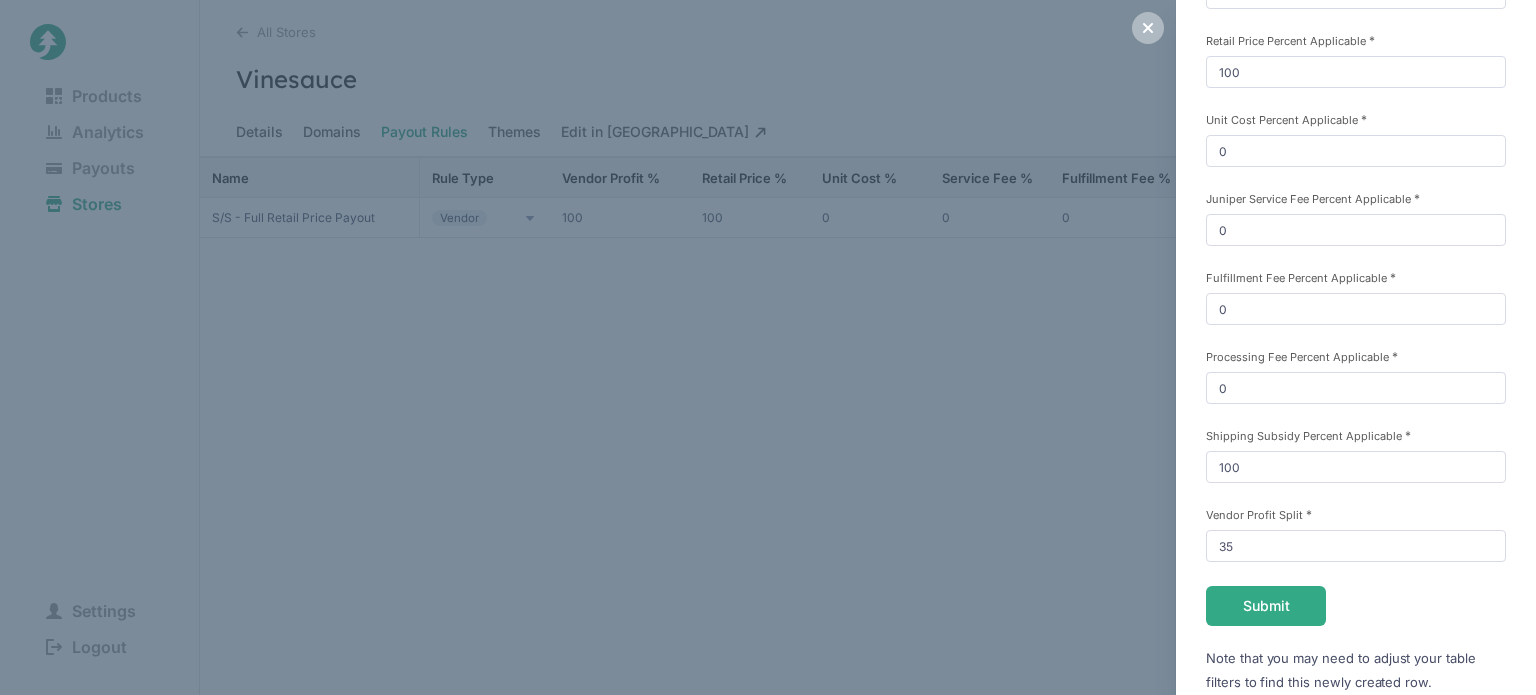 scroll, scrollTop: 200, scrollLeft: 0, axis: vertical 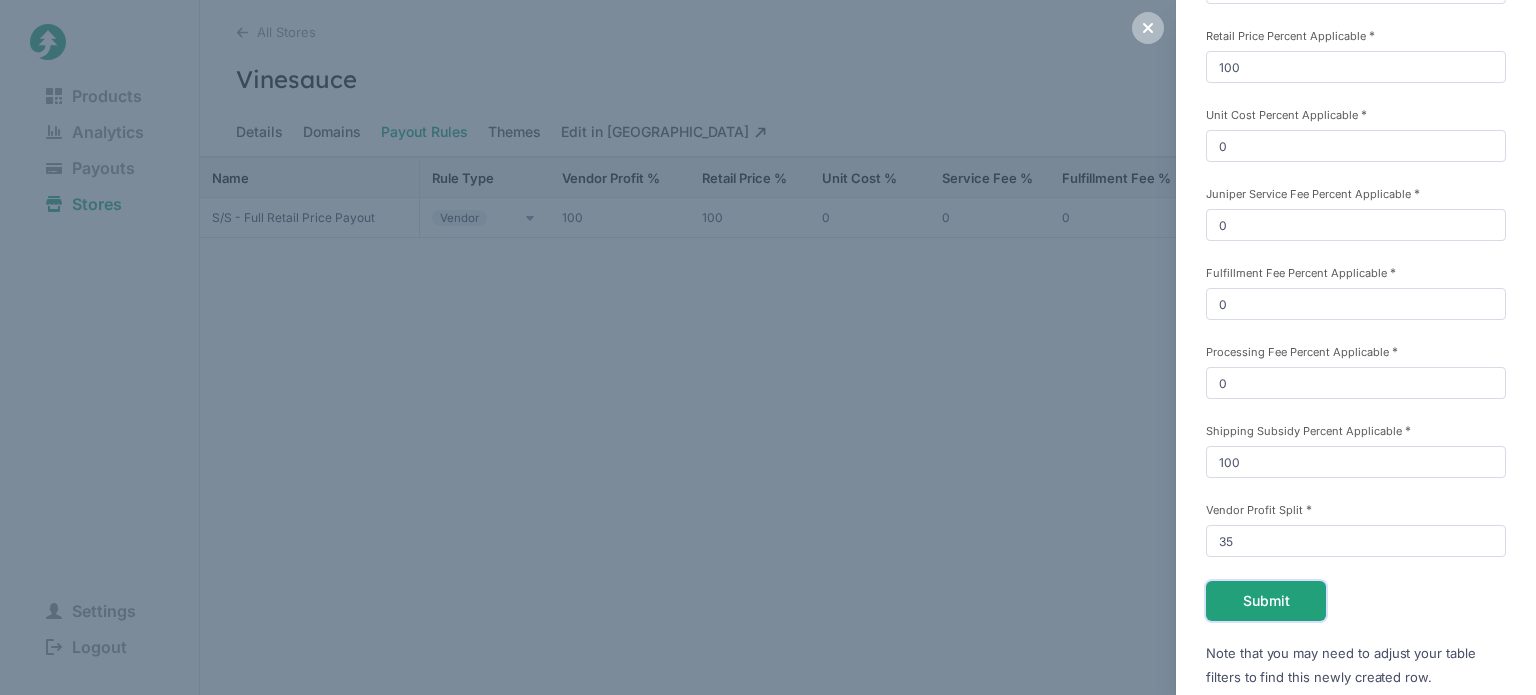 click on "Submit" at bounding box center [1266, 601] 